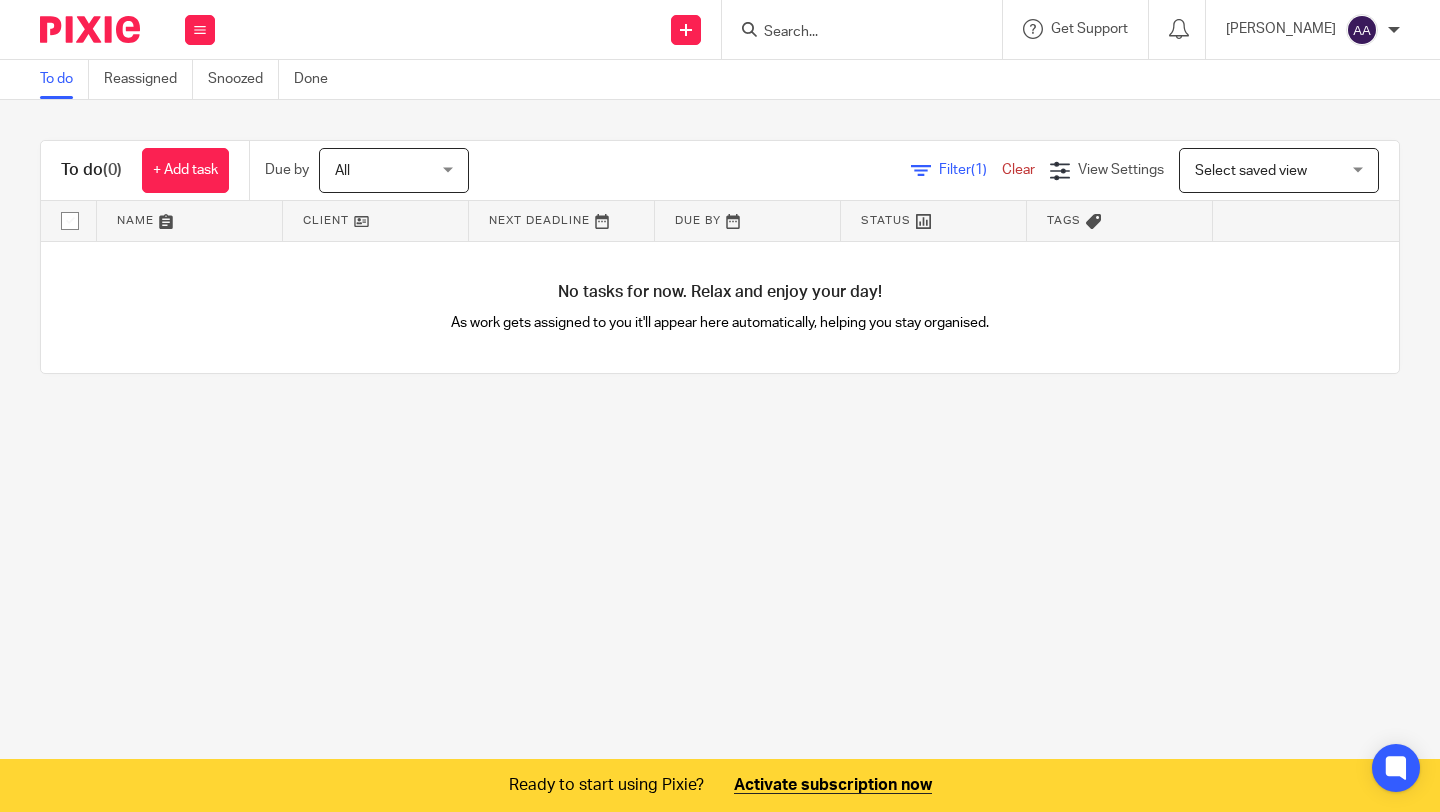 scroll, scrollTop: 0, scrollLeft: 0, axis: both 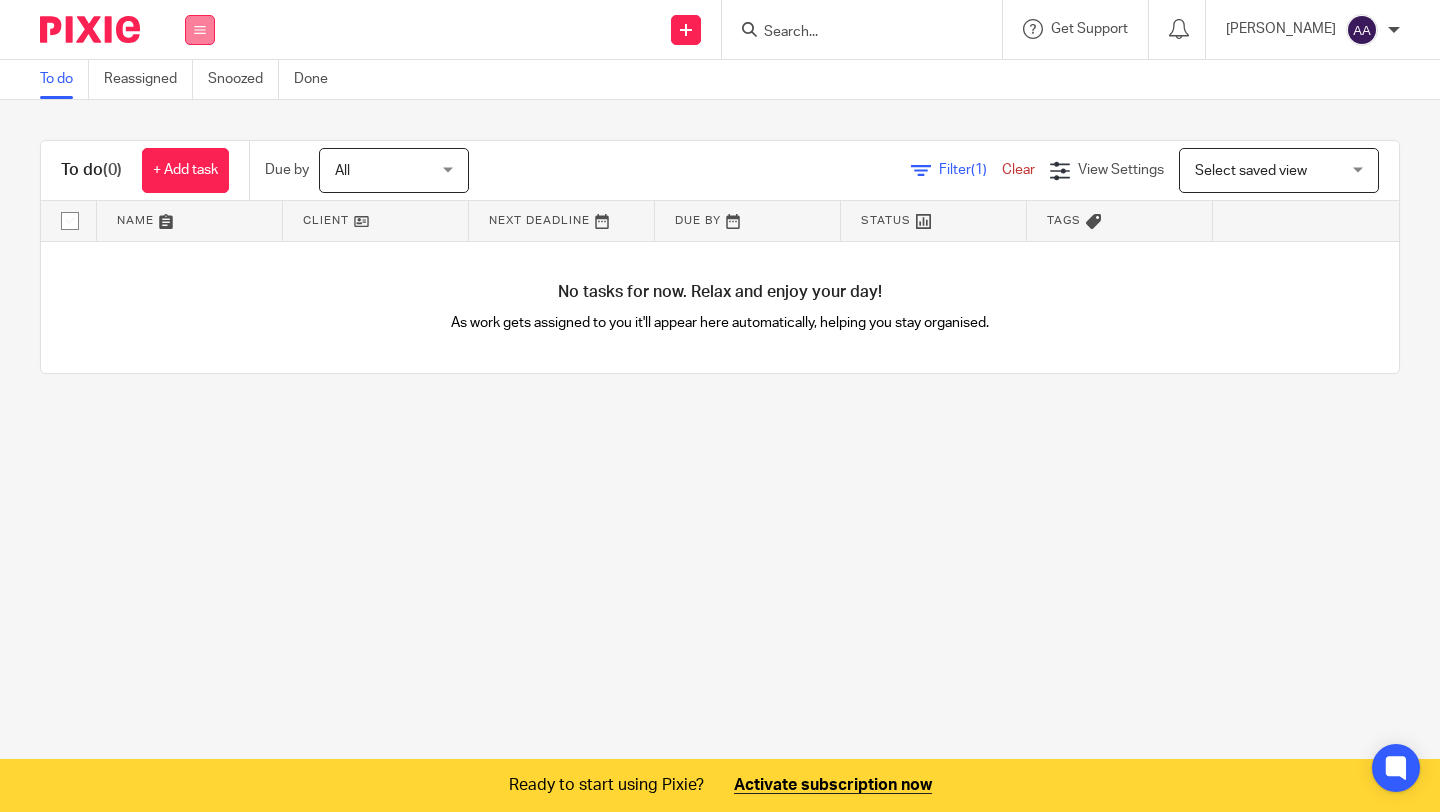 click at bounding box center [200, 30] 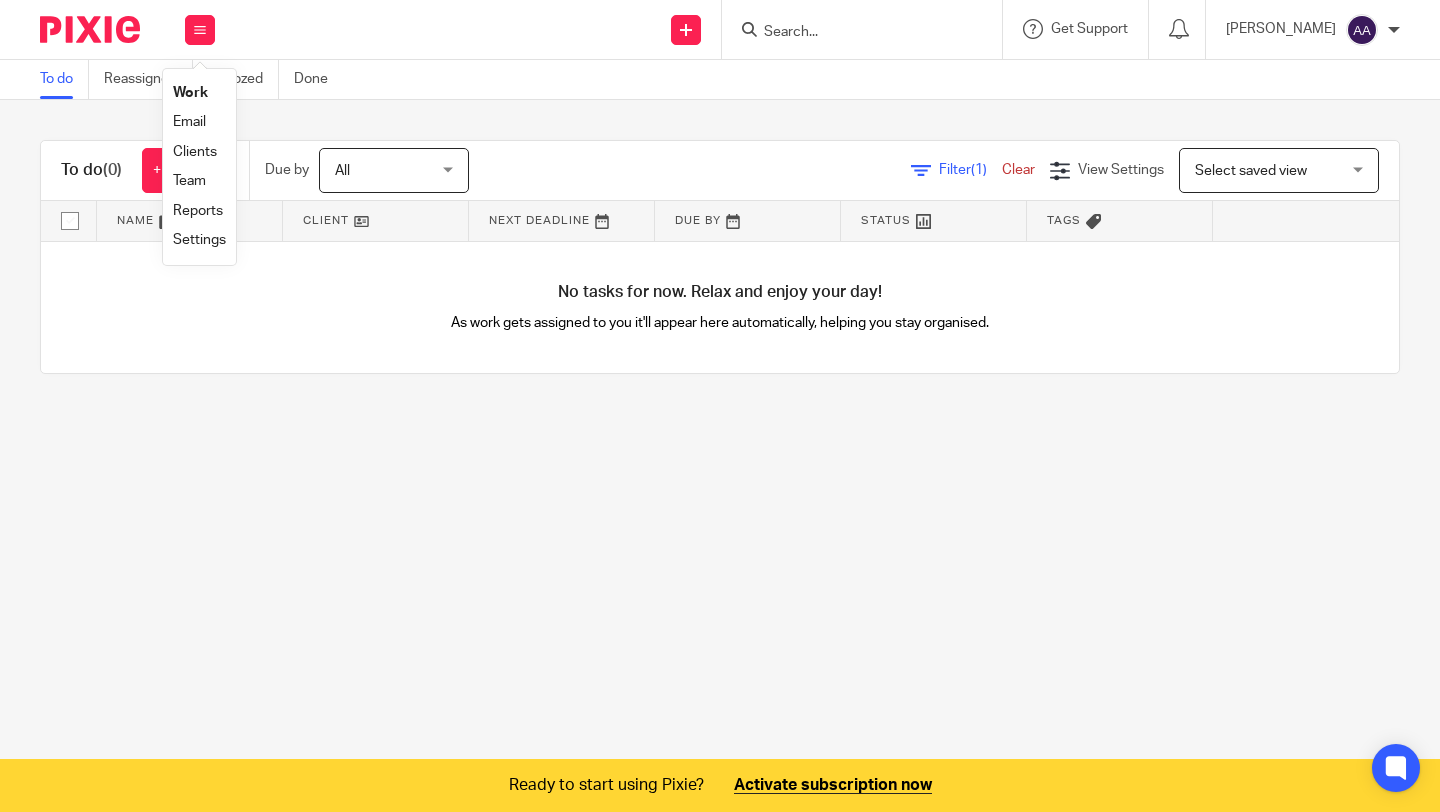 click on "Clients" at bounding box center (195, 152) 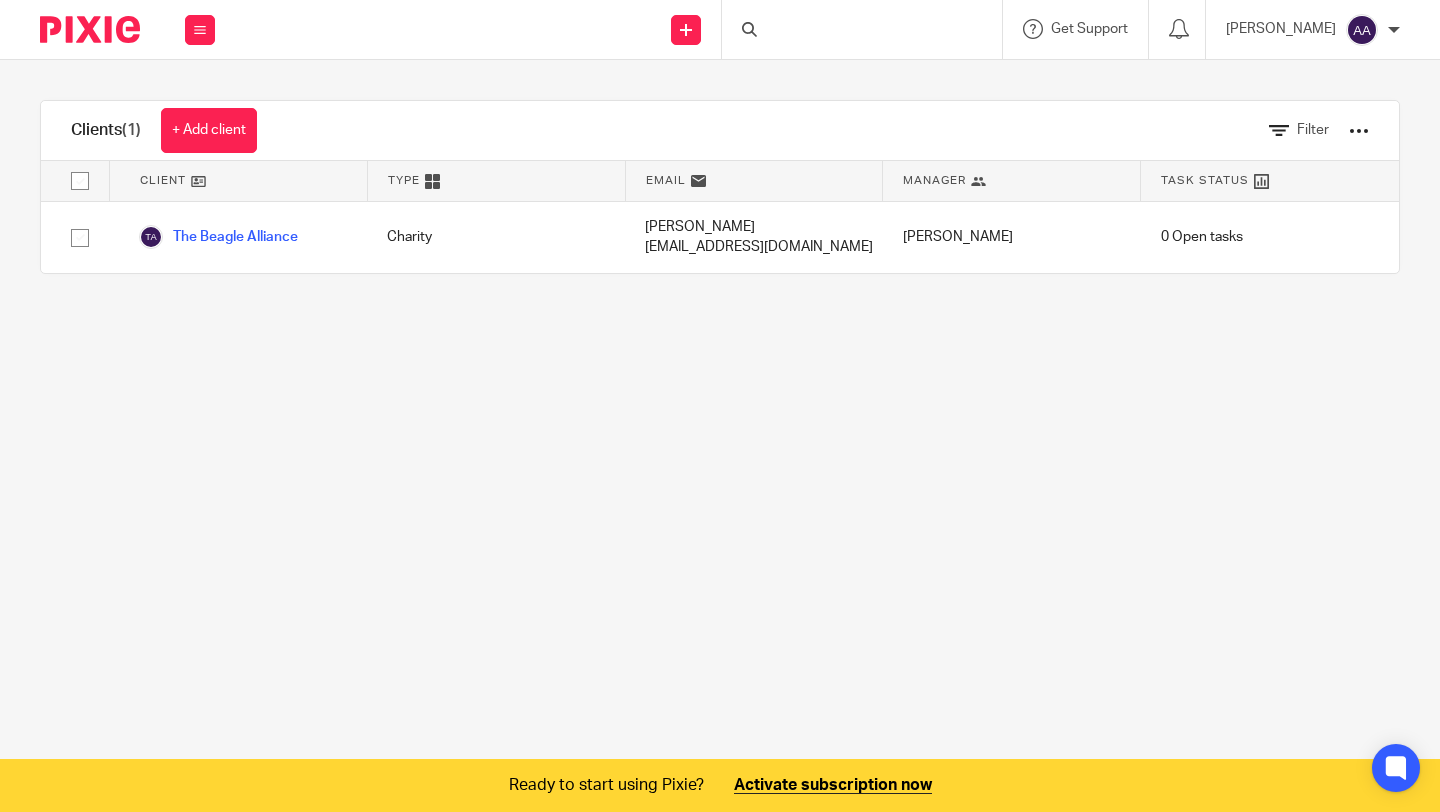scroll, scrollTop: 0, scrollLeft: 0, axis: both 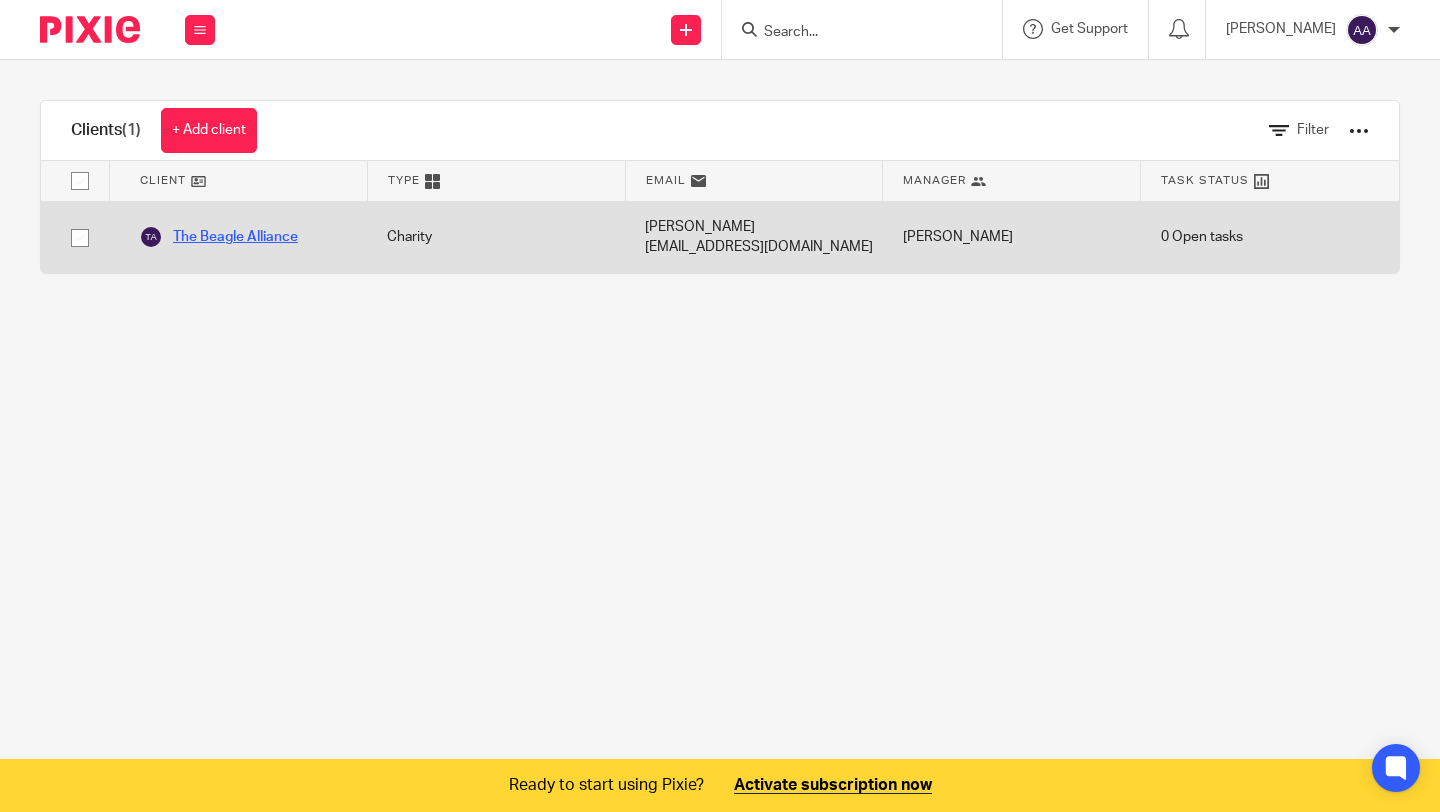 click on "The Beagle Alliance" at bounding box center (218, 237) 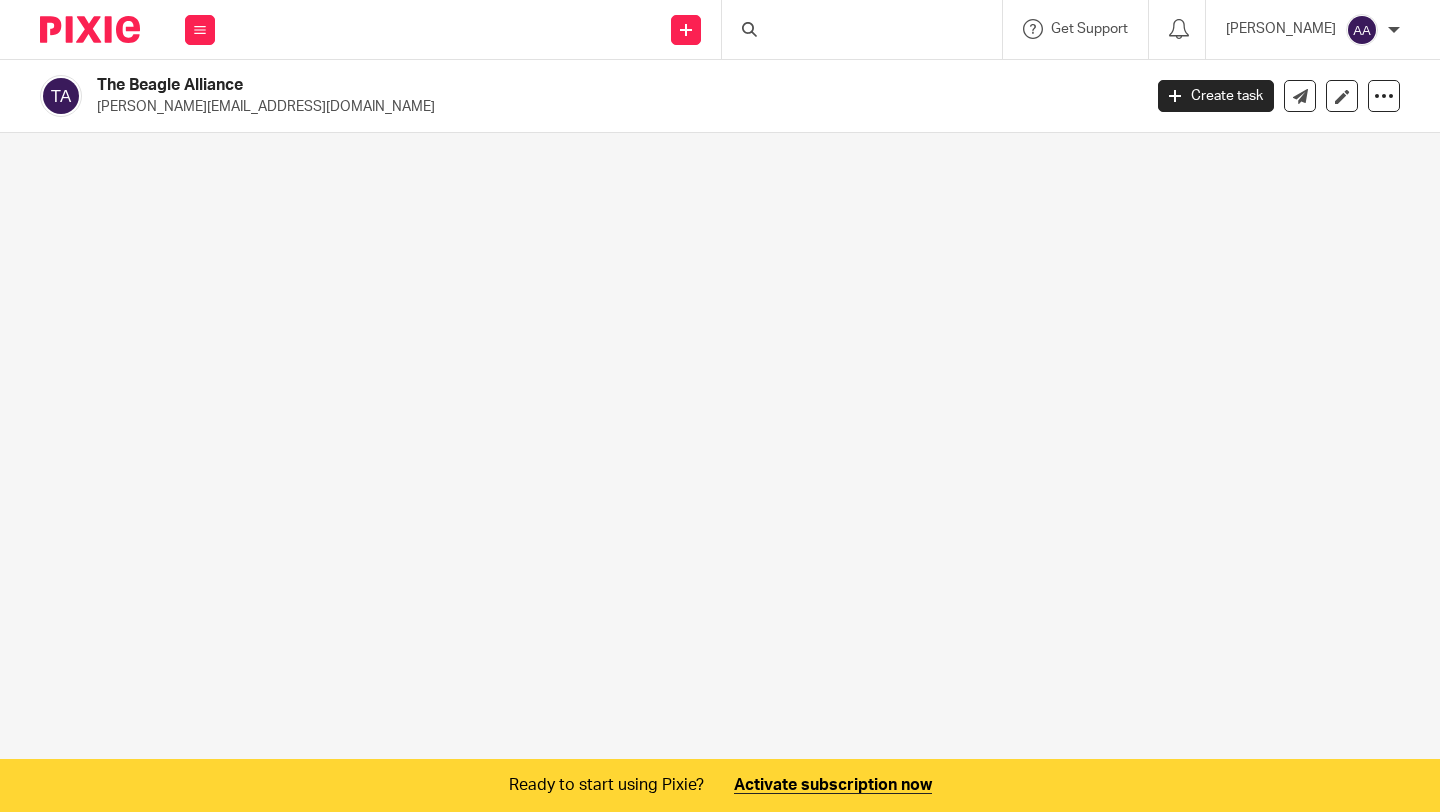 scroll, scrollTop: 0, scrollLeft: 0, axis: both 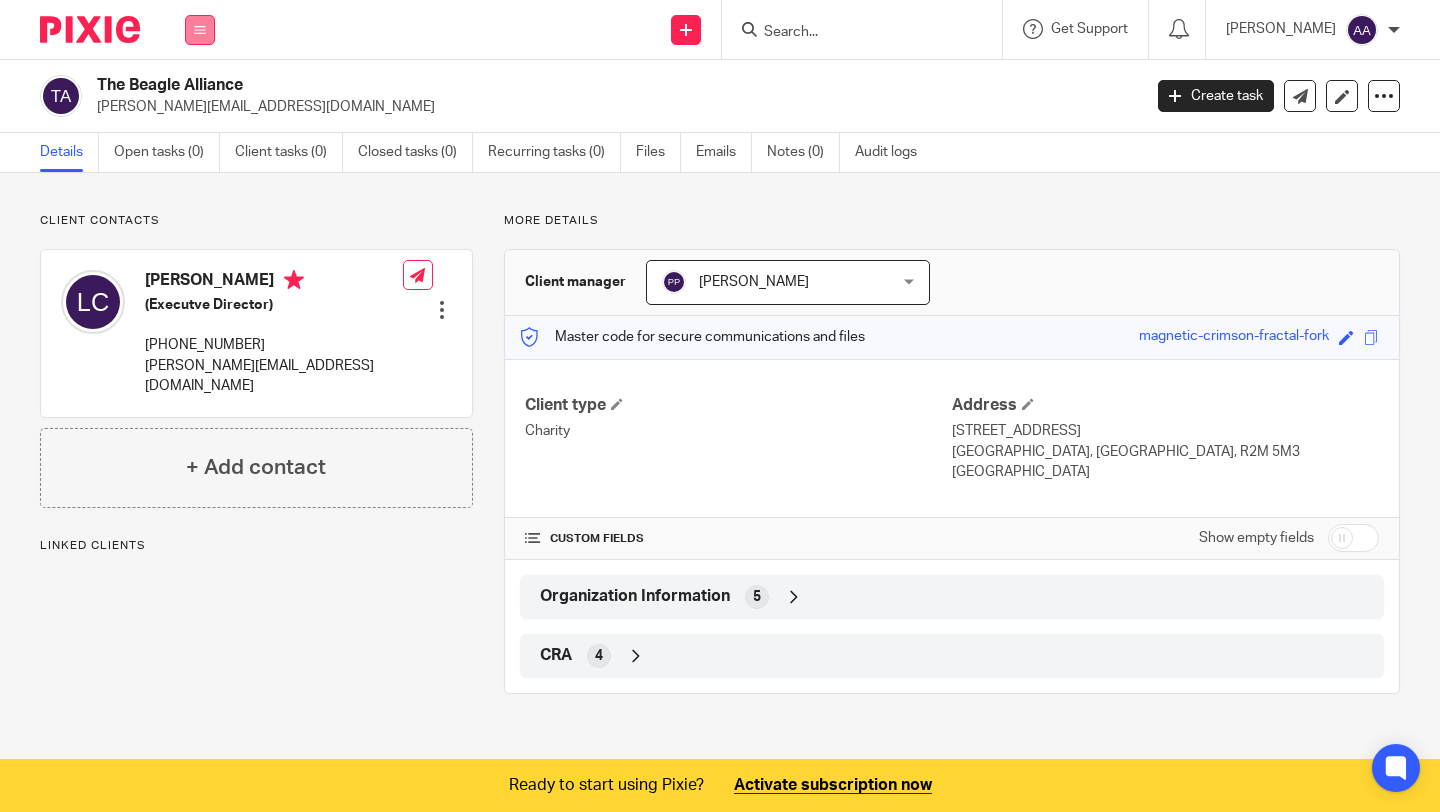 click at bounding box center (200, 30) 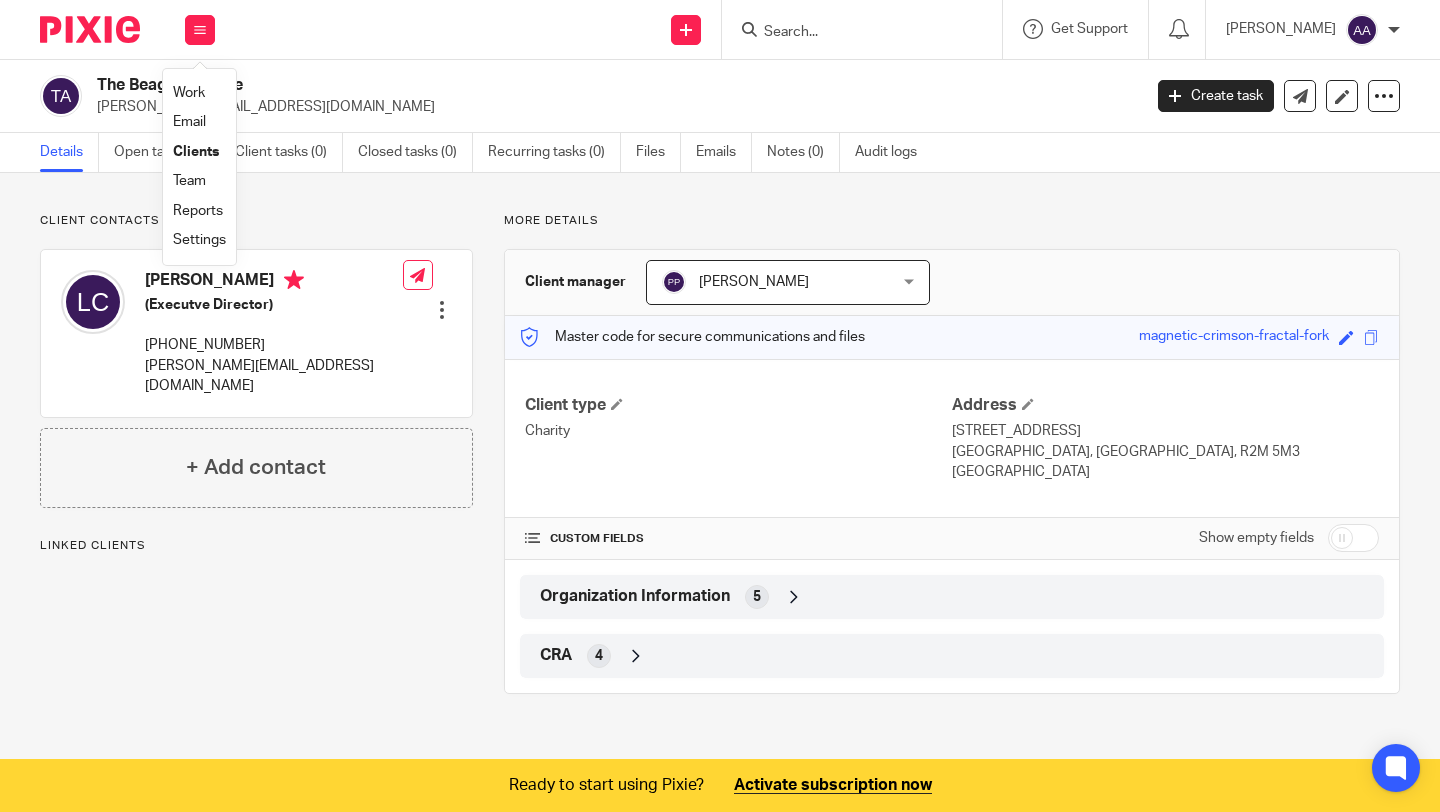 click on "Settings" at bounding box center [199, 240] 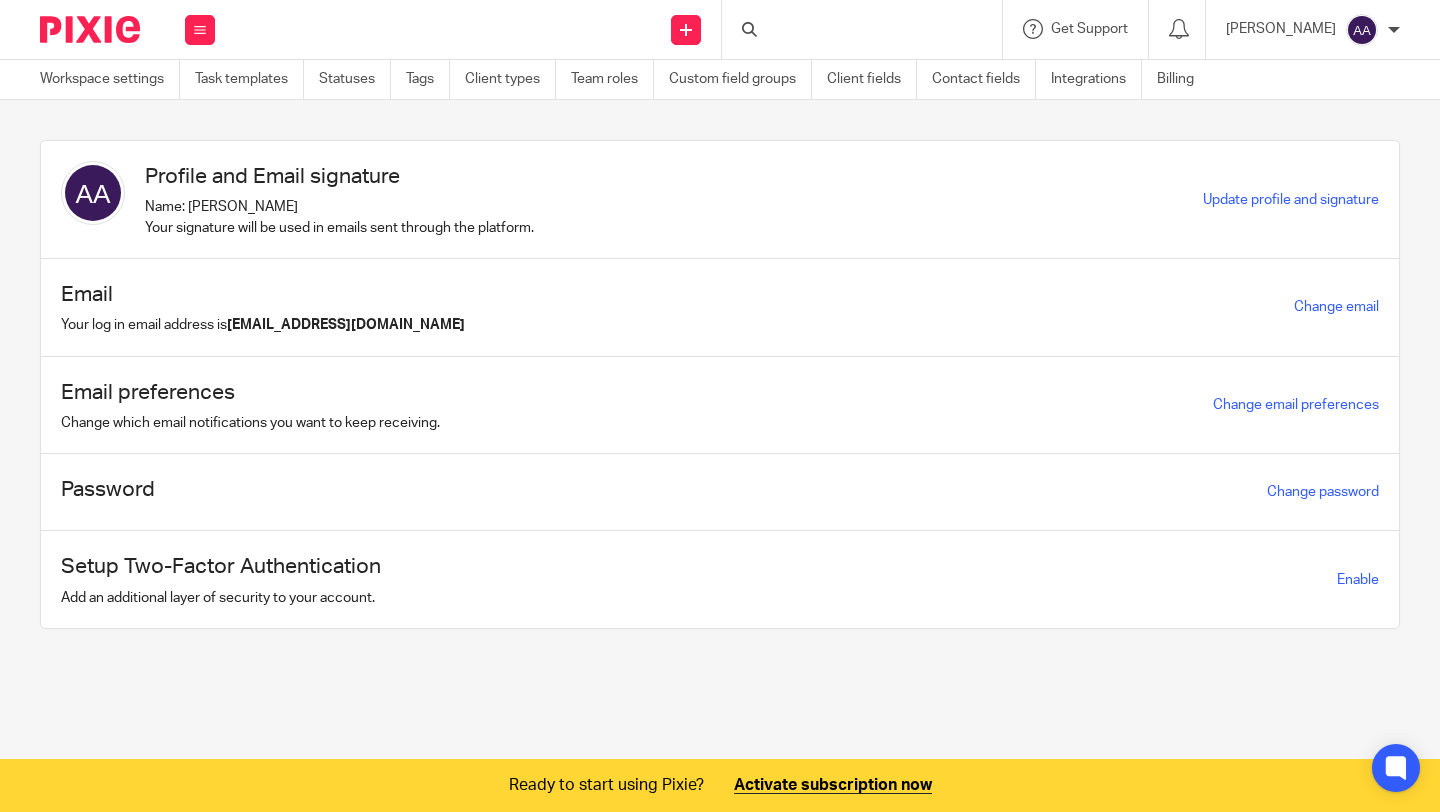 scroll, scrollTop: 0, scrollLeft: 0, axis: both 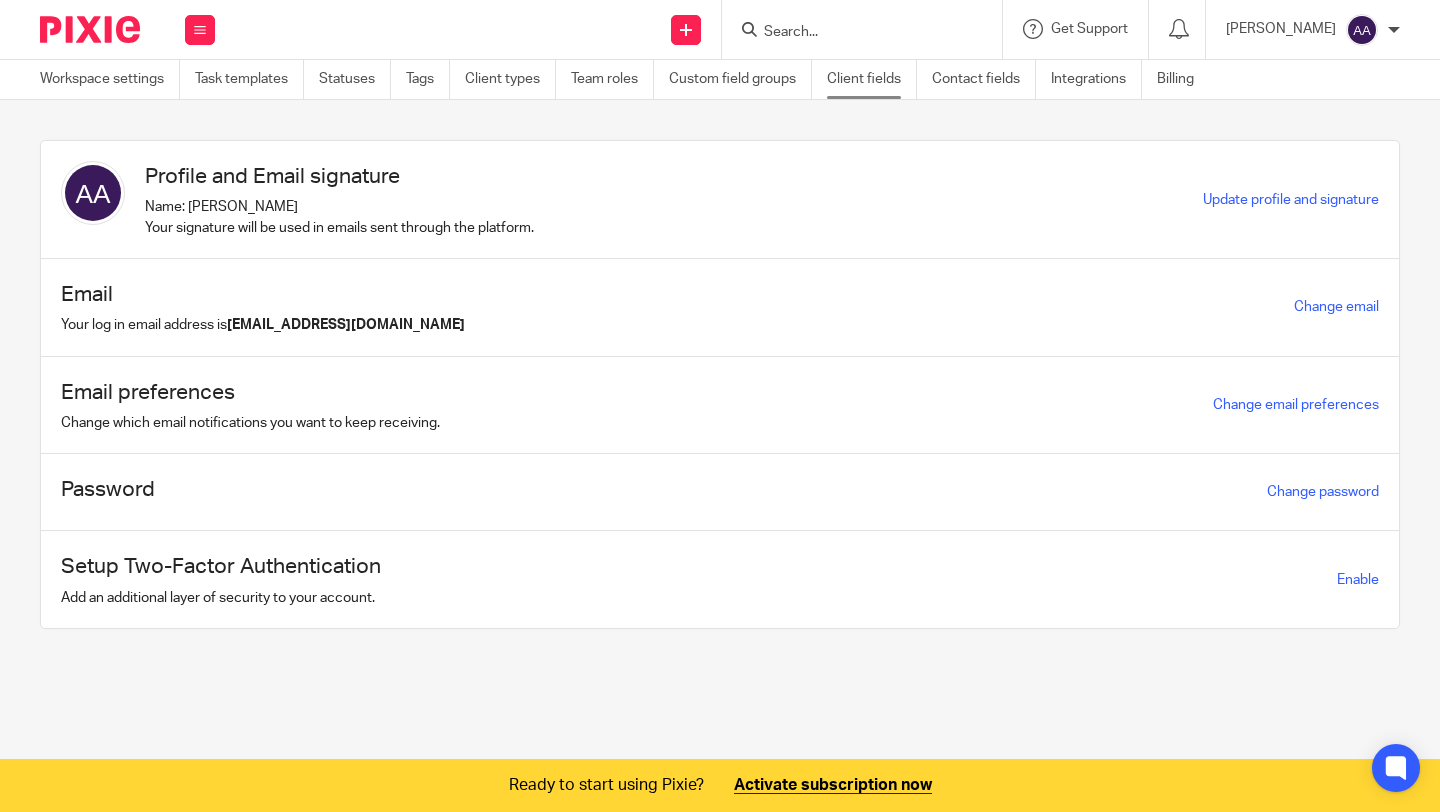 click on "Client fields" at bounding box center [872, 79] 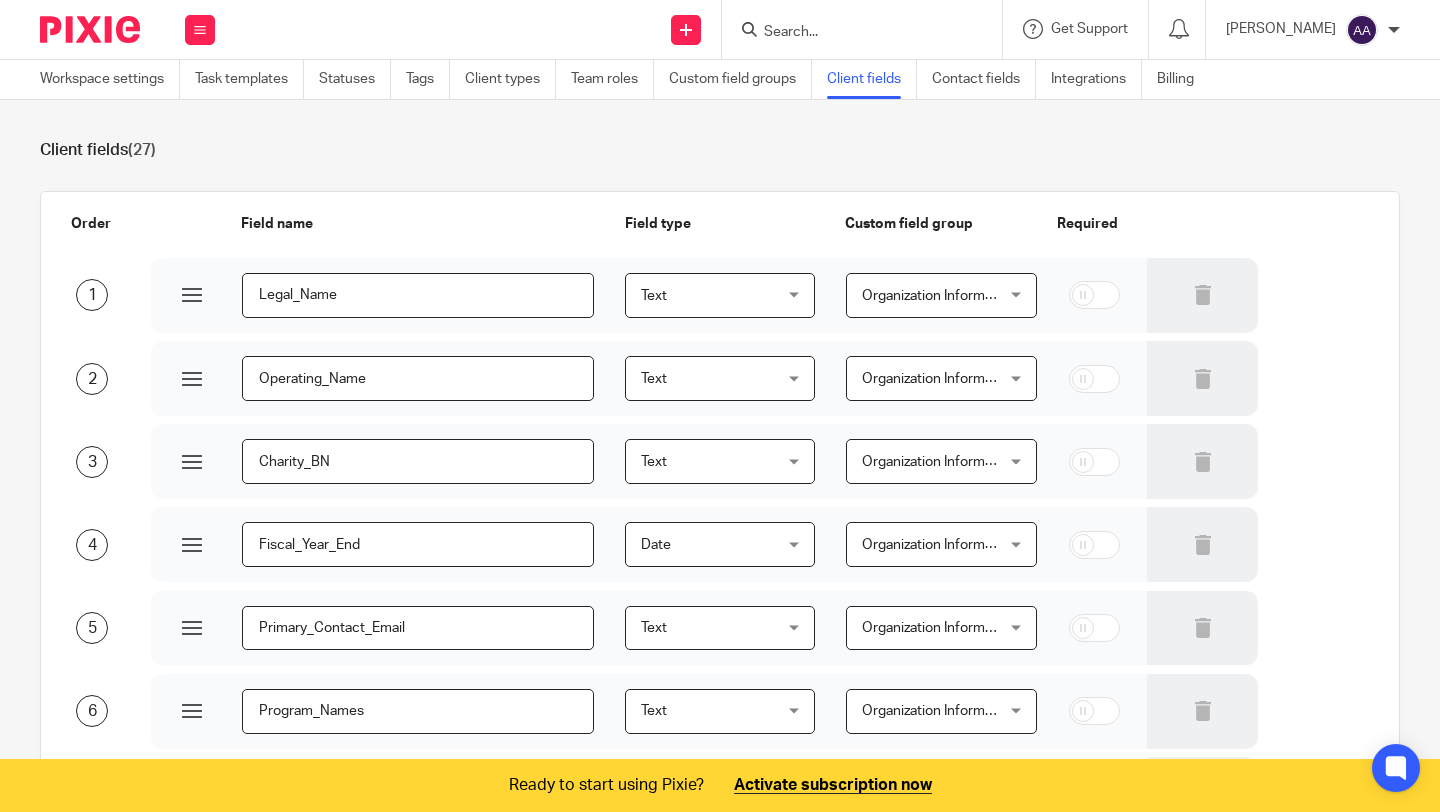 scroll, scrollTop: 0, scrollLeft: 0, axis: both 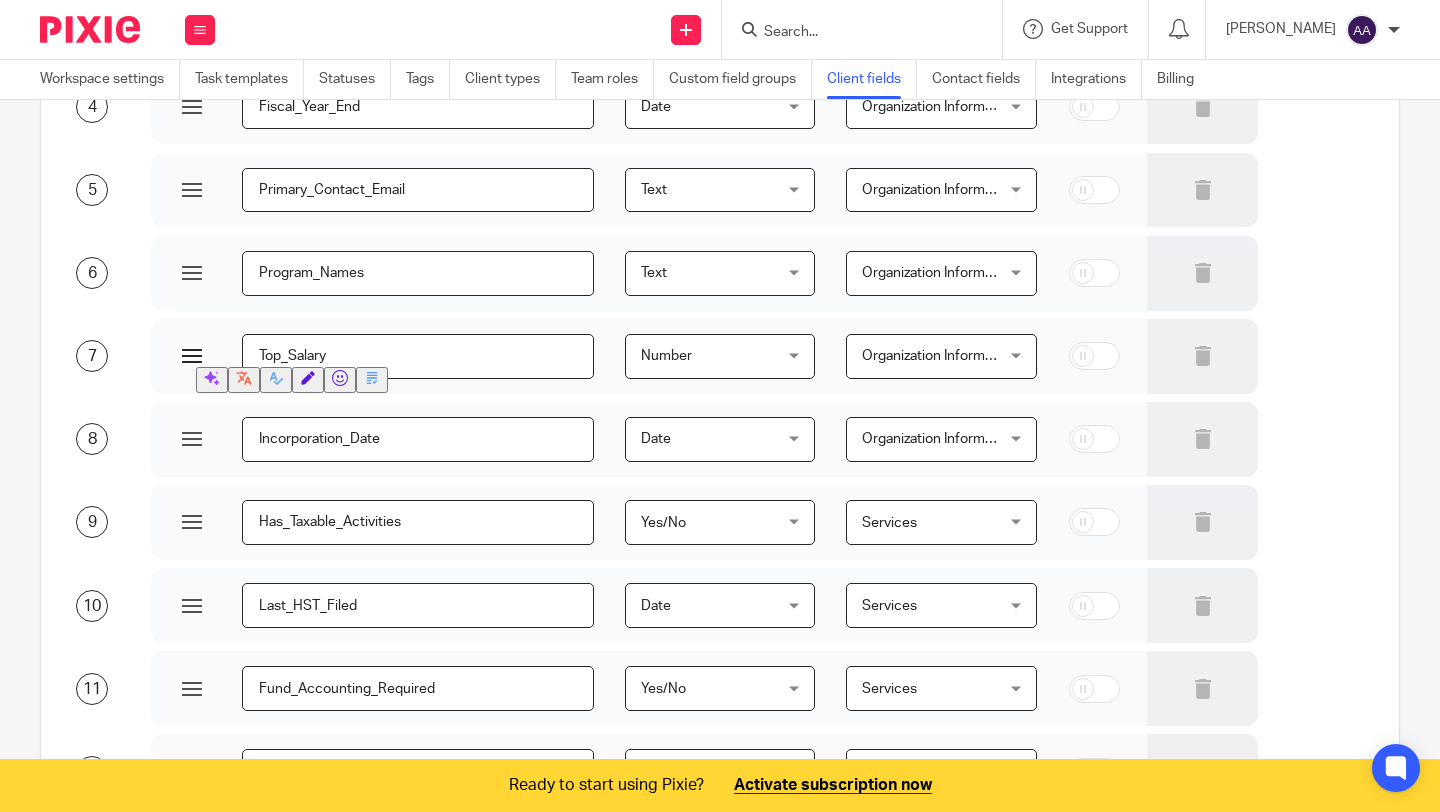 drag, startPoint x: 496, startPoint y: 349, endPoint x: 264, endPoint y: 335, distance: 232.42203 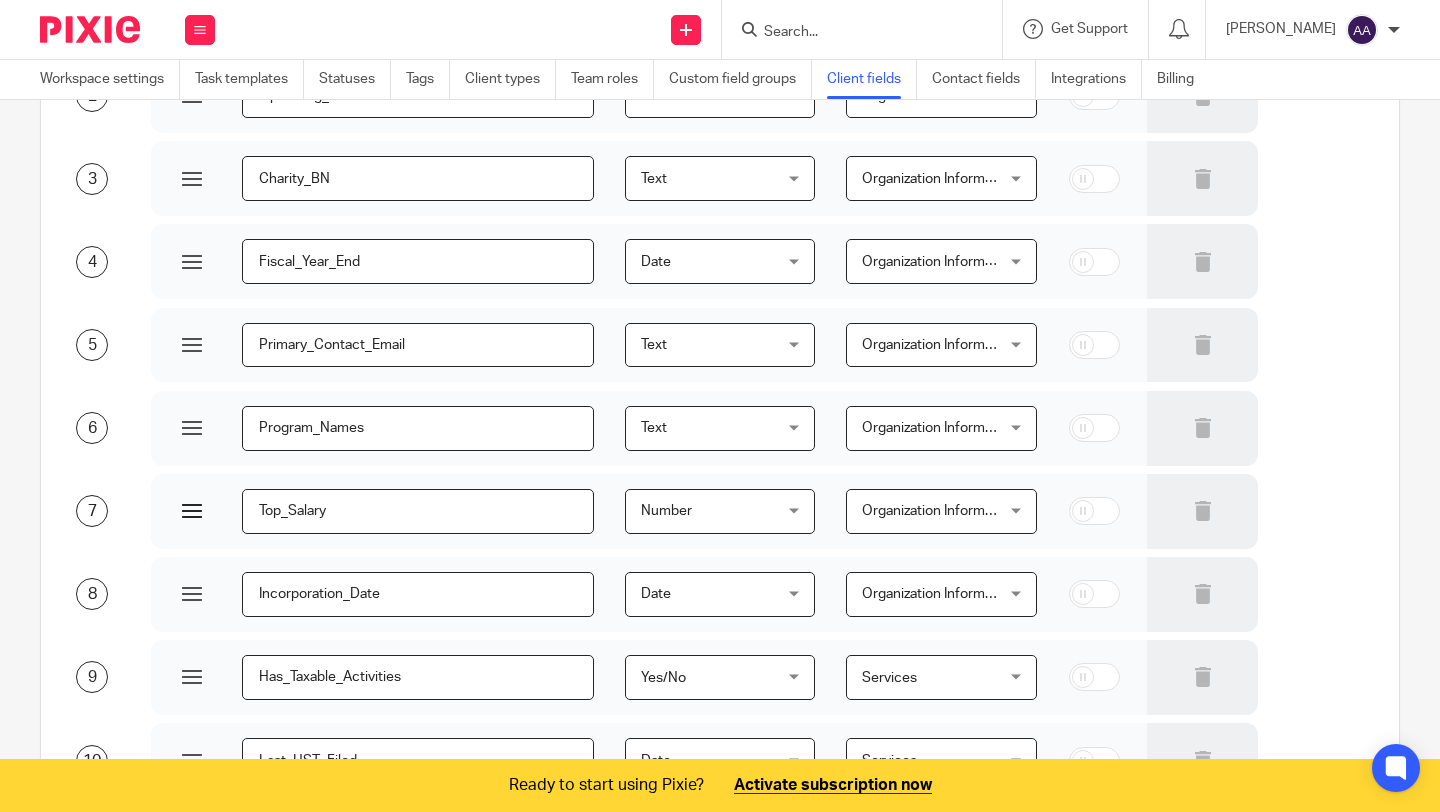 scroll, scrollTop: 374, scrollLeft: 0, axis: vertical 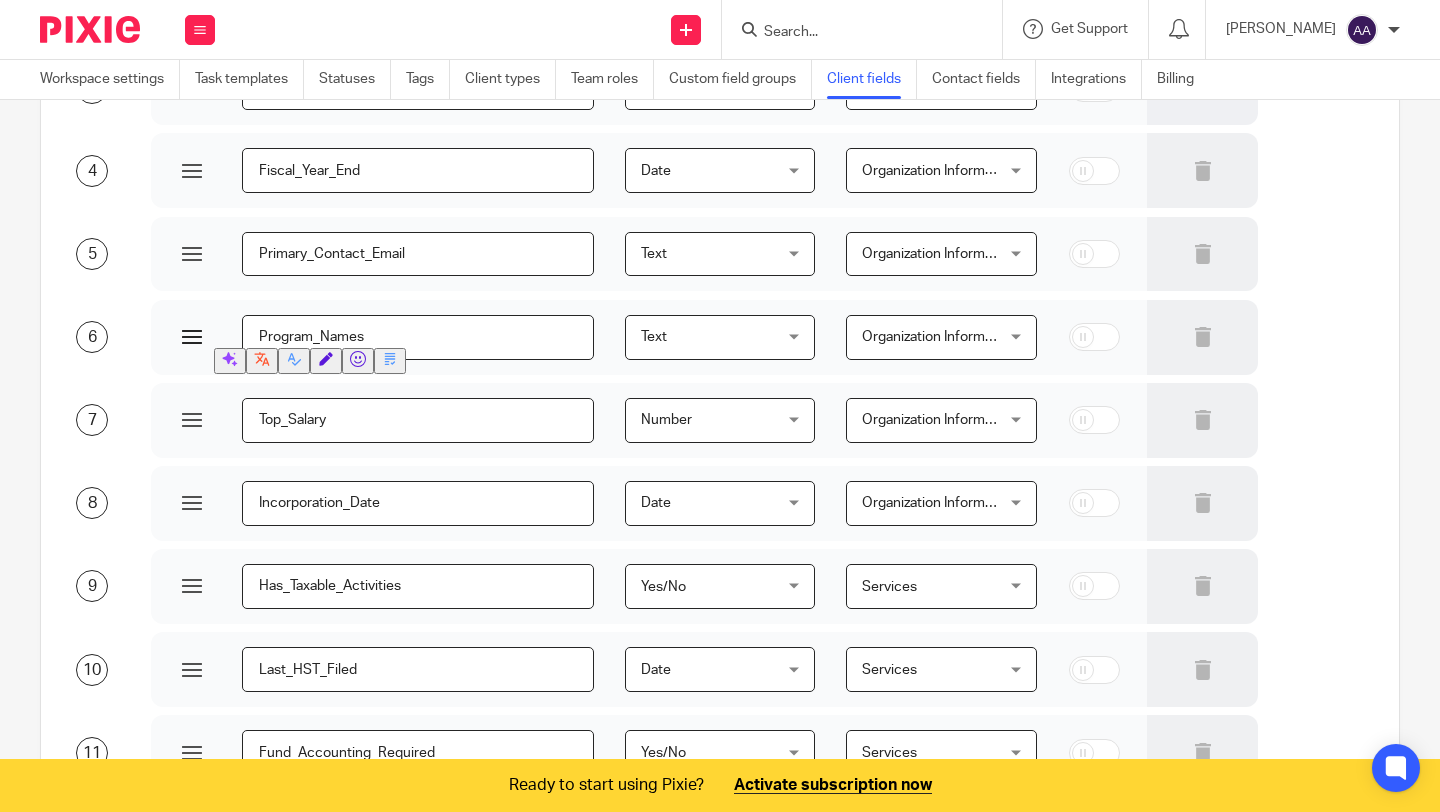 drag, startPoint x: 429, startPoint y: 333, endPoint x: 238, endPoint y: 325, distance: 191.16747 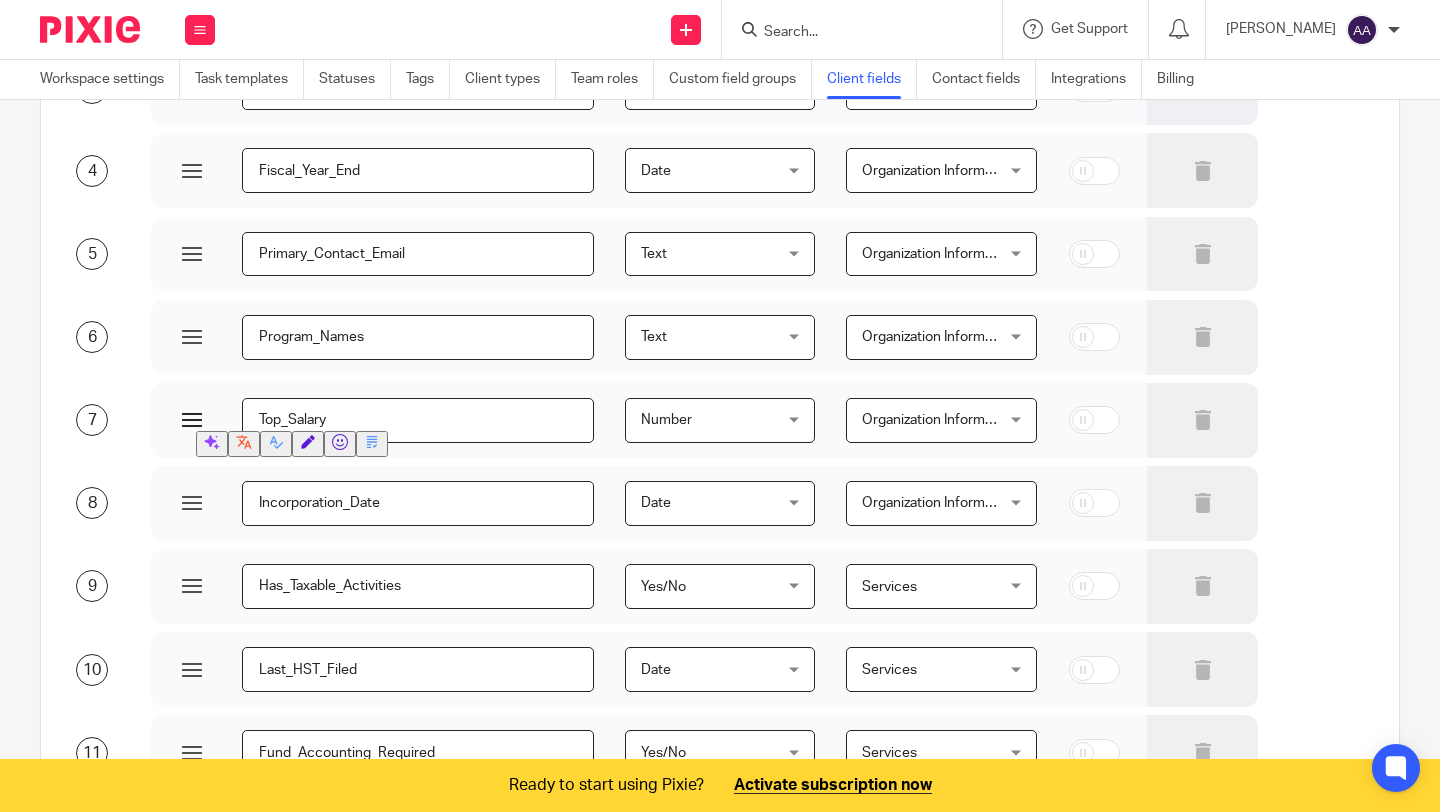 drag, startPoint x: 409, startPoint y: 426, endPoint x: 253, endPoint y: 420, distance: 156.11534 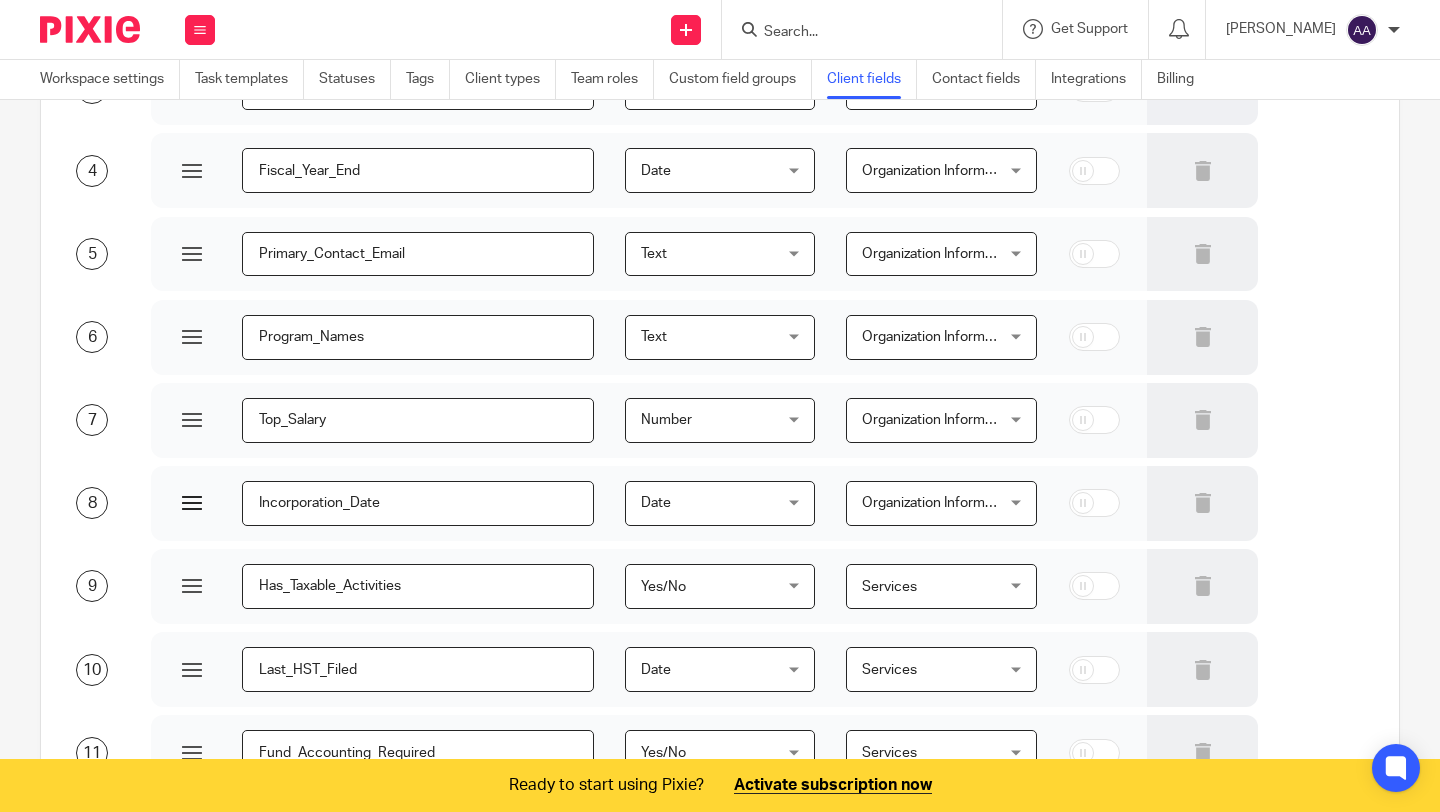 click on "Incorporation_Date" at bounding box center [418, 503] 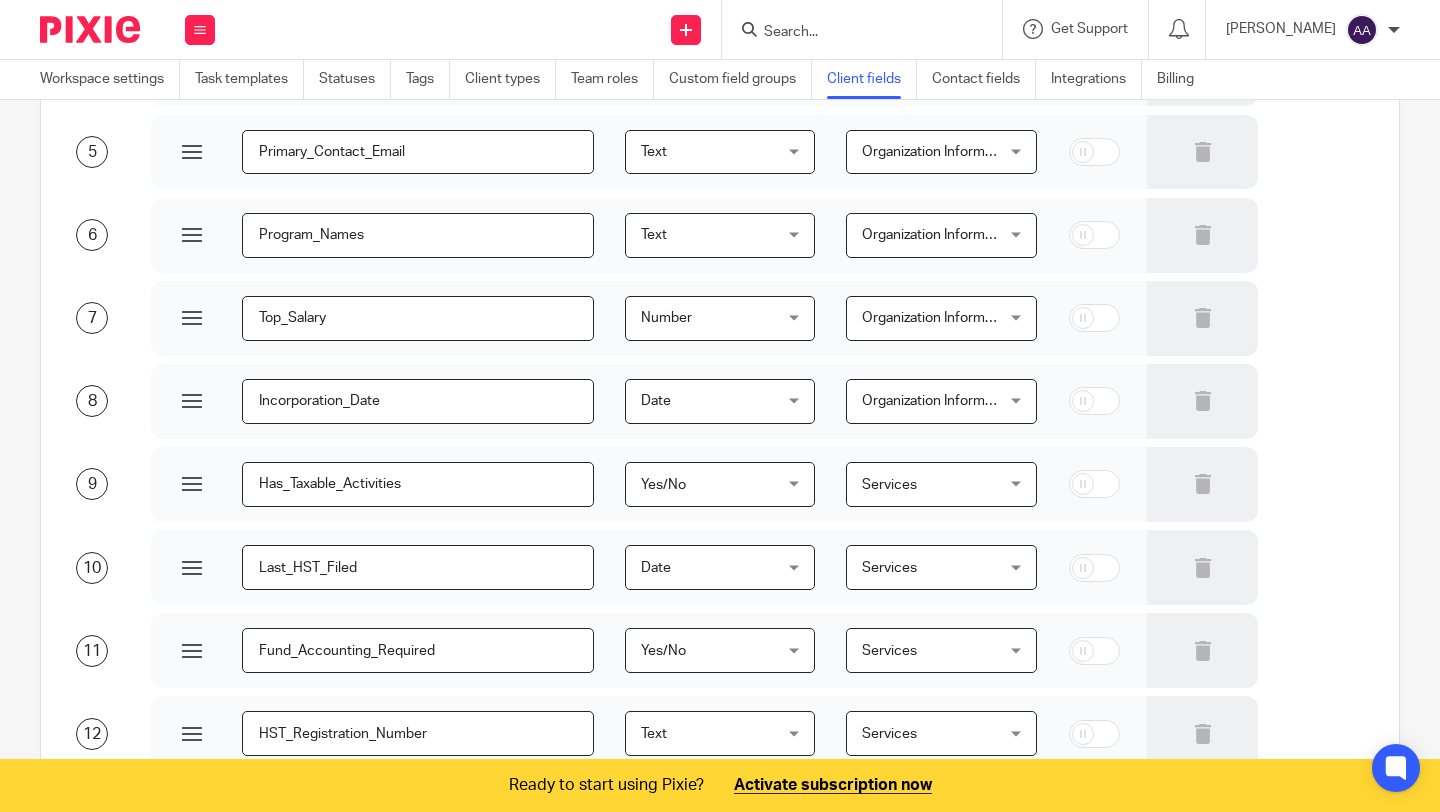 scroll, scrollTop: 487, scrollLeft: 0, axis: vertical 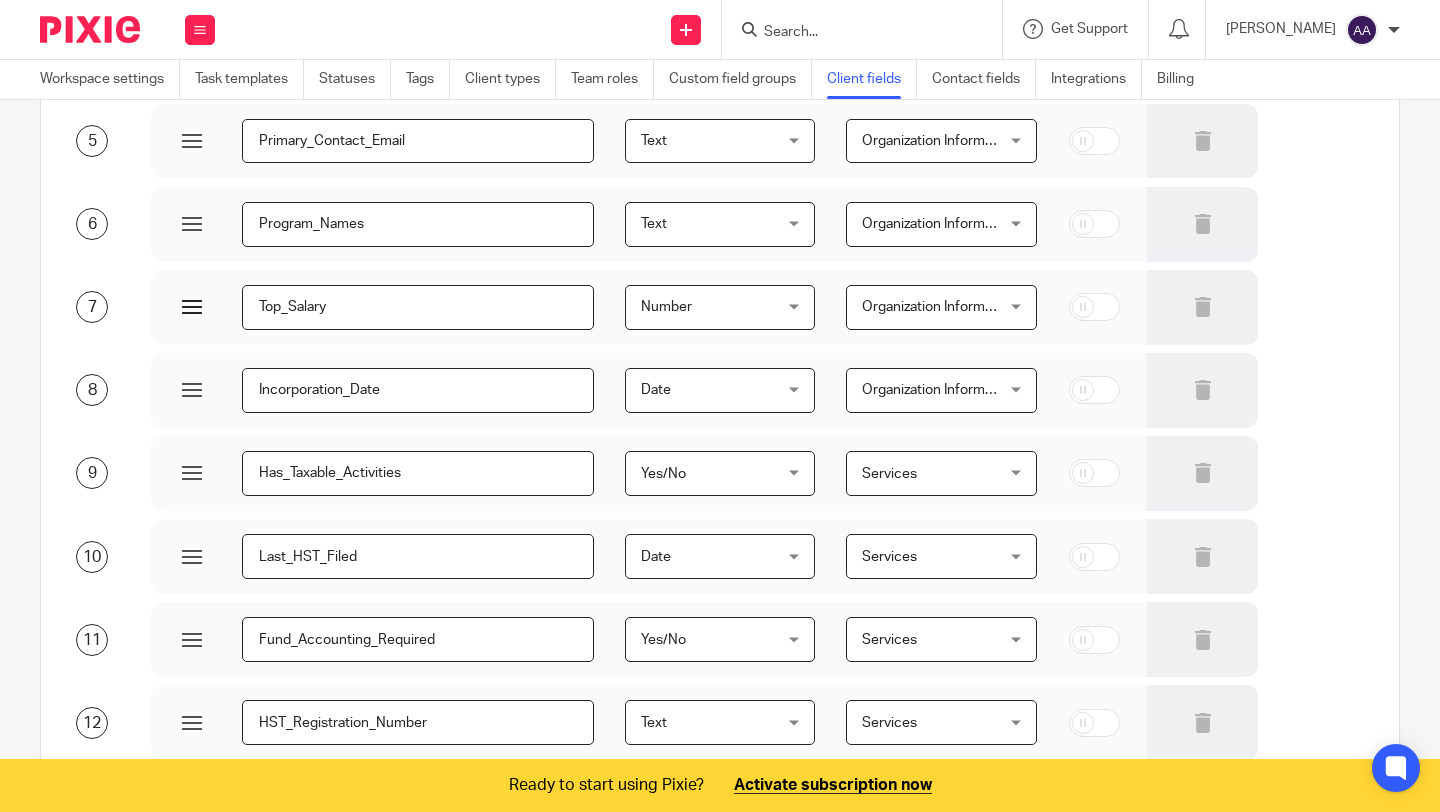 click on "Top_Salary" at bounding box center [418, 307] 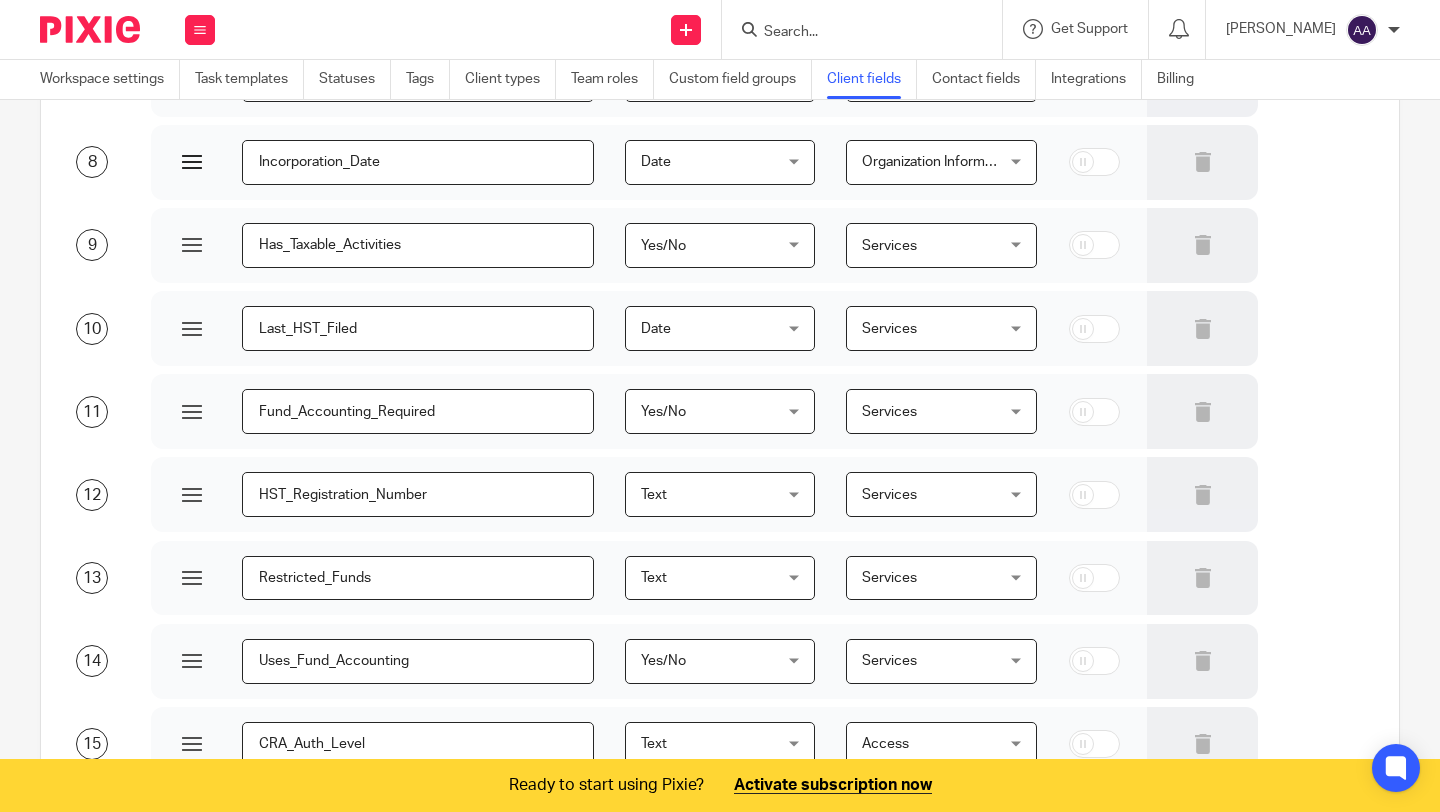 scroll, scrollTop: 727, scrollLeft: 0, axis: vertical 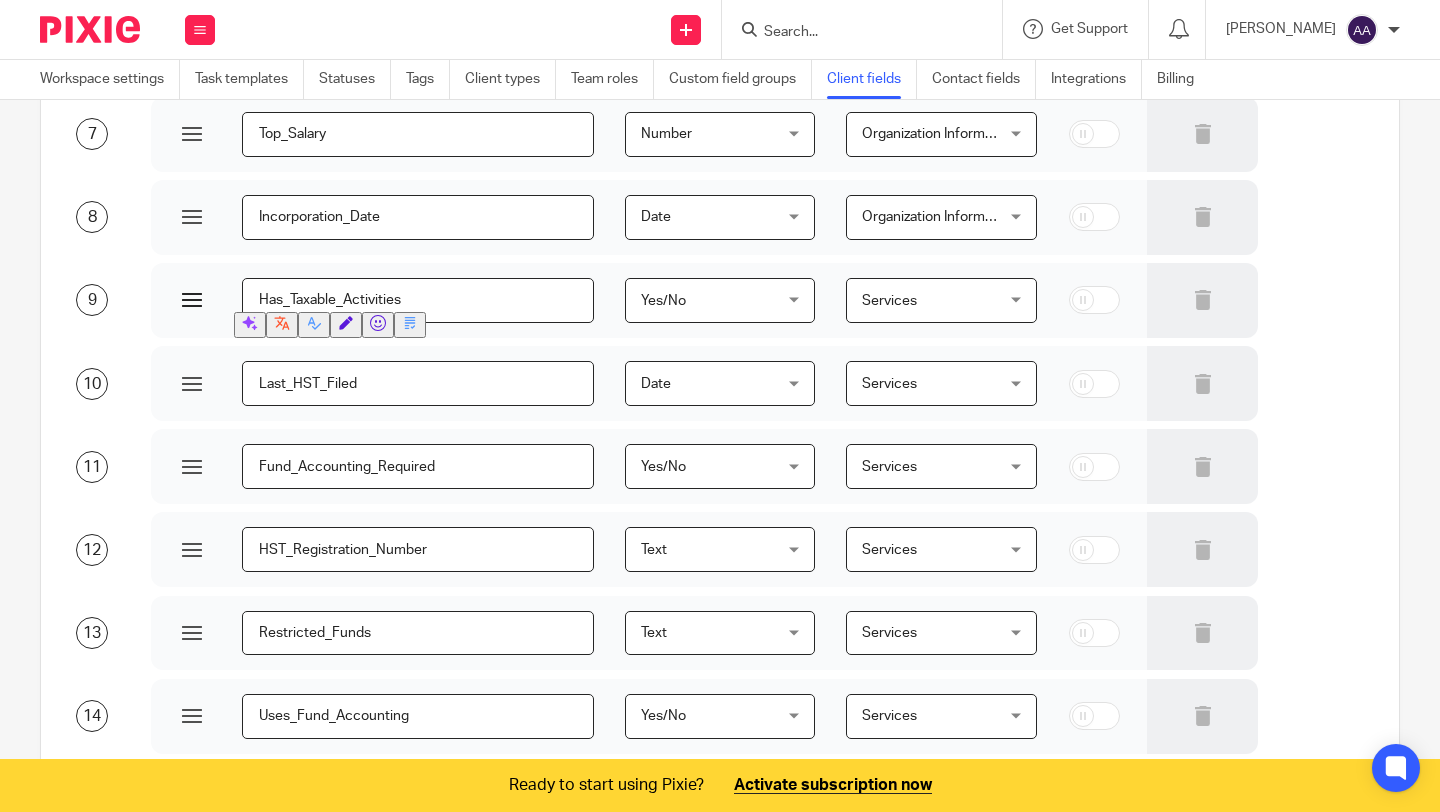 drag, startPoint x: 426, startPoint y: 310, endPoint x: 259, endPoint y: 305, distance: 167.07483 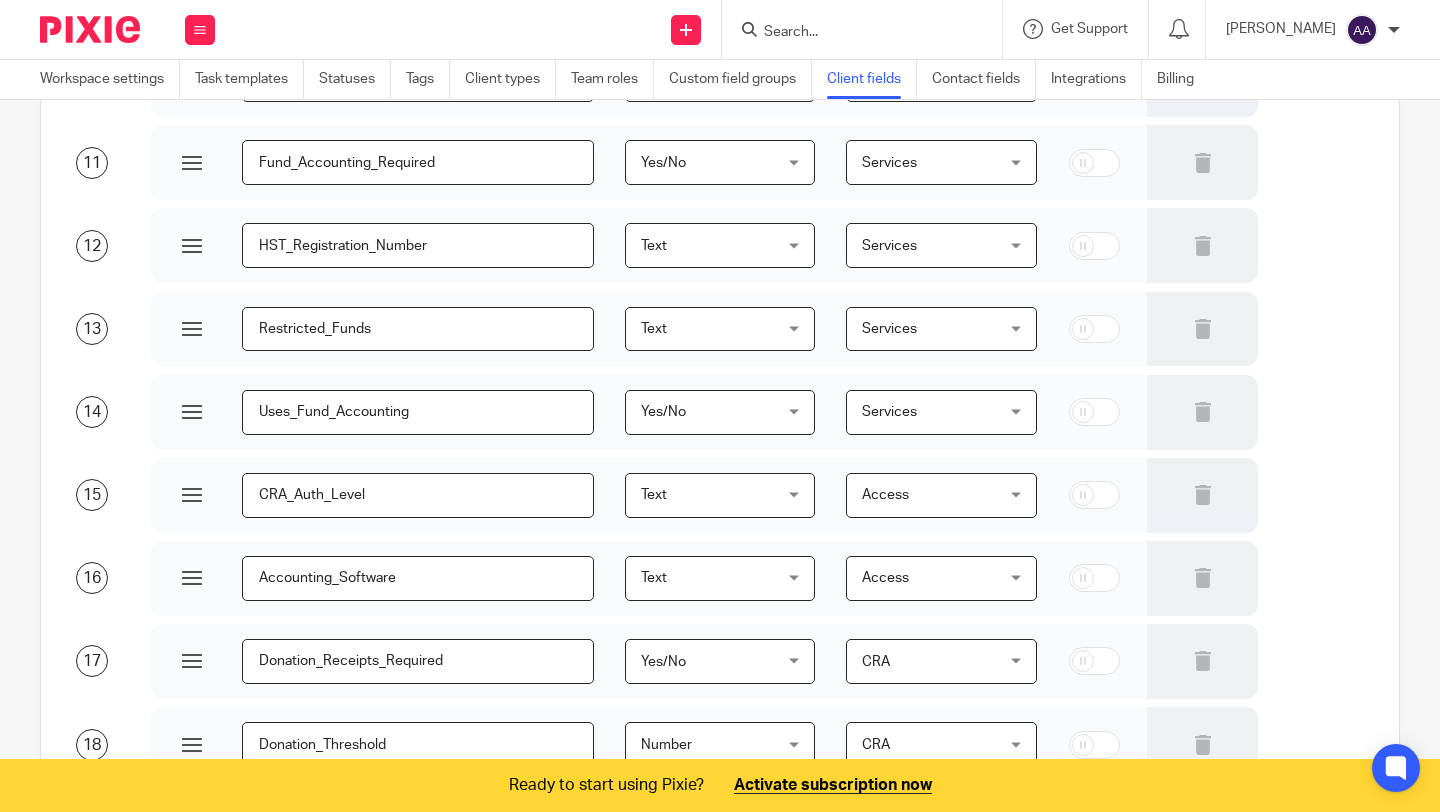 scroll, scrollTop: 966, scrollLeft: 0, axis: vertical 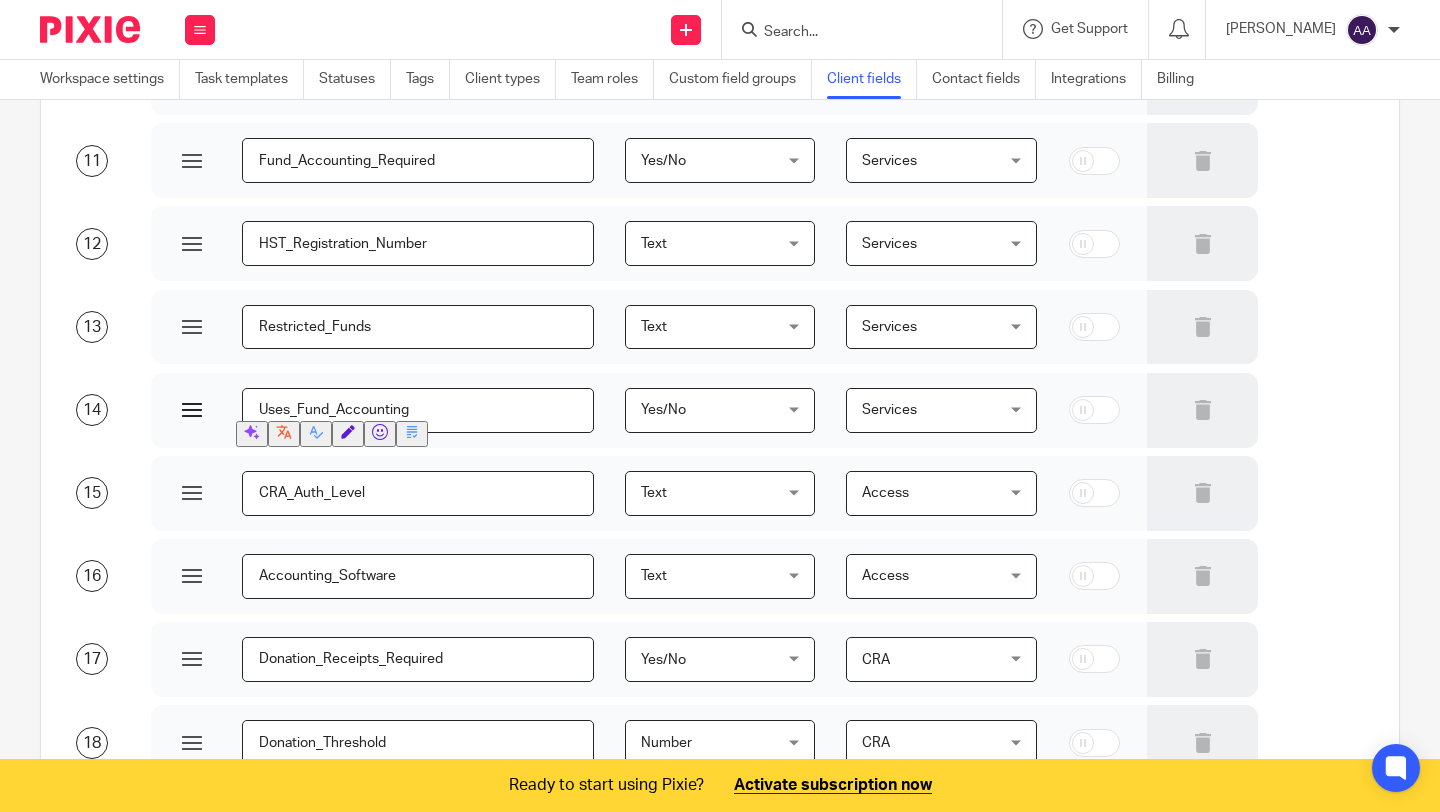 drag, startPoint x: 440, startPoint y: 405, endPoint x: 255, endPoint y: 413, distance: 185.1729 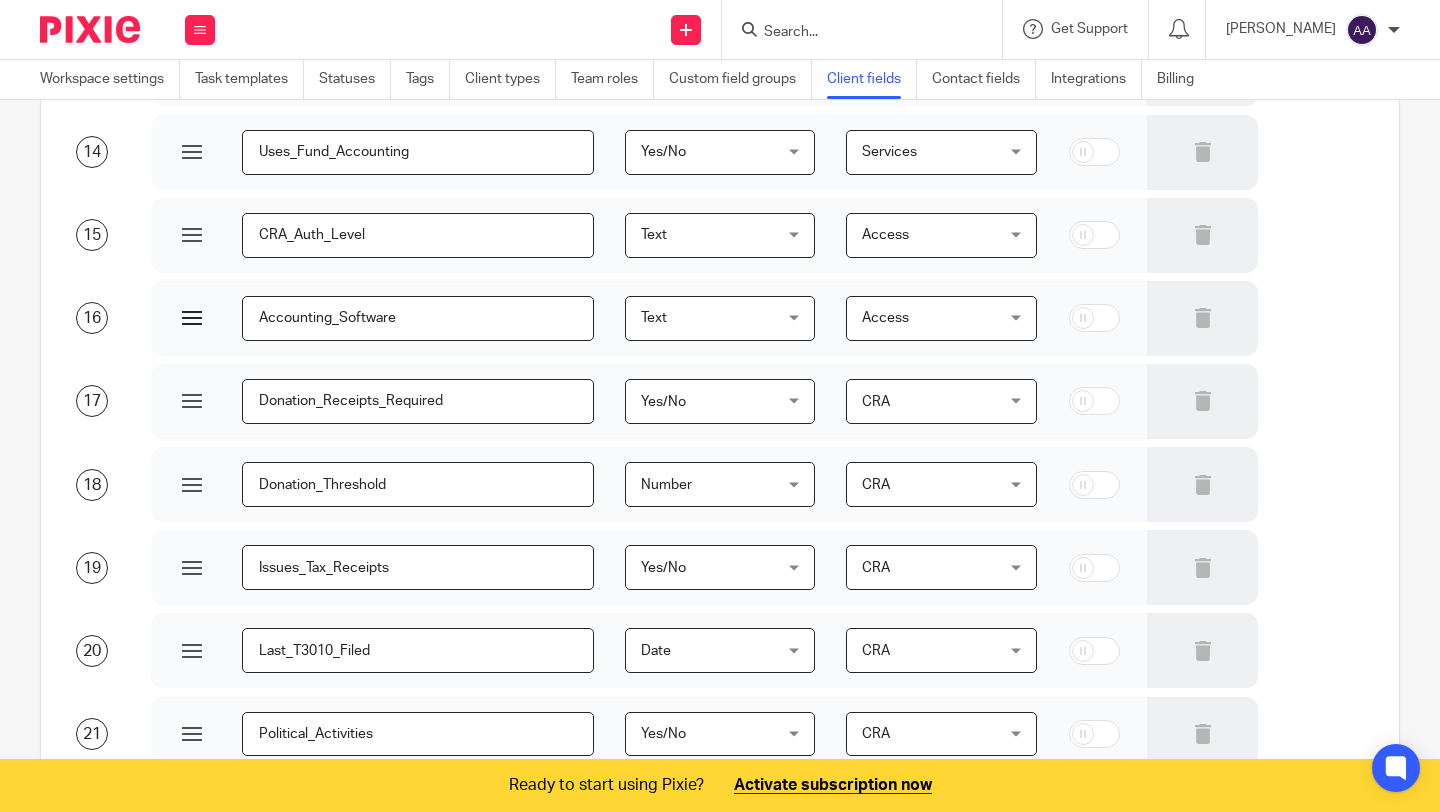 scroll, scrollTop: 1226, scrollLeft: 0, axis: vertical 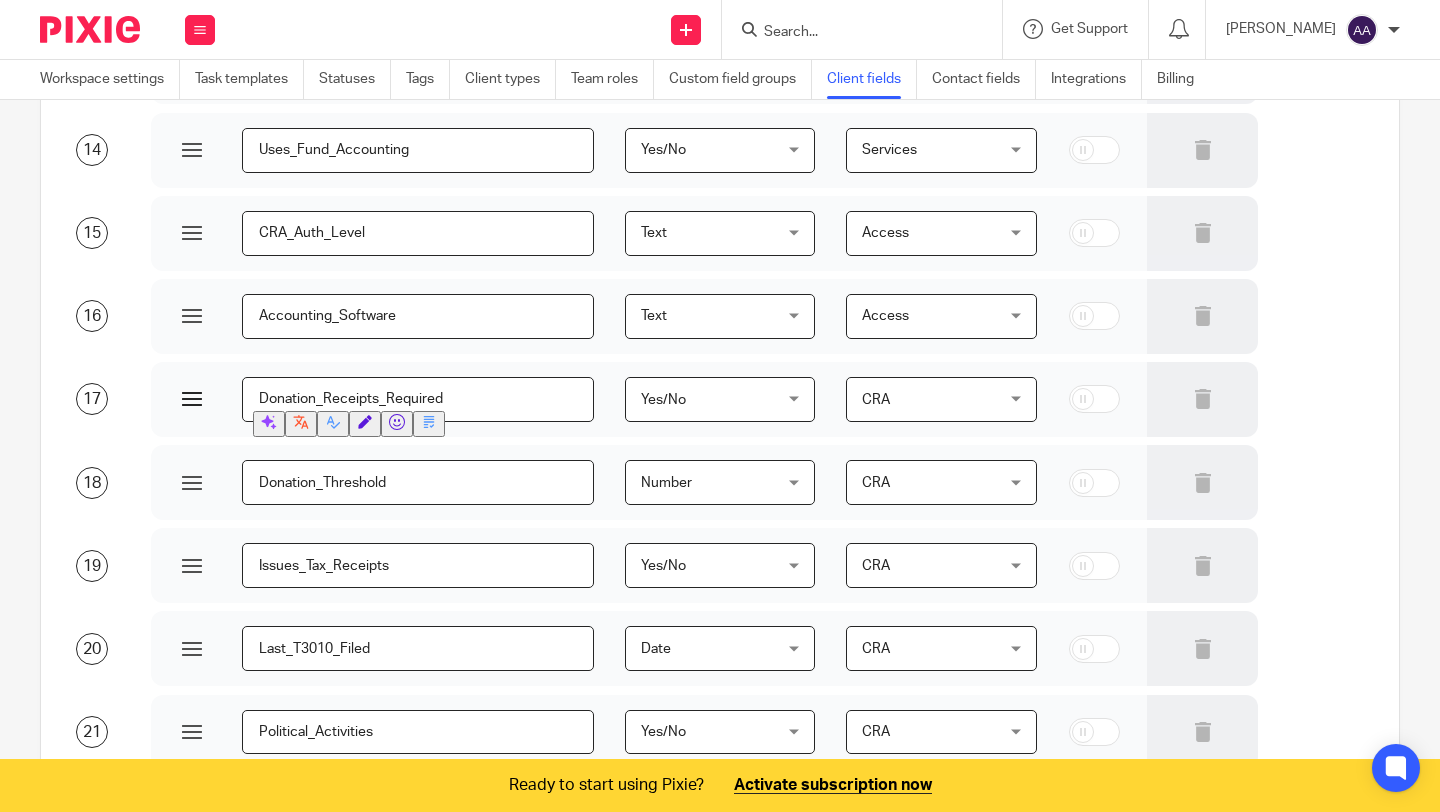 drag, startPoint x: 470, startPoint y: 397, endPoint x: 259, endPoint y: 400, distance: 211.02133 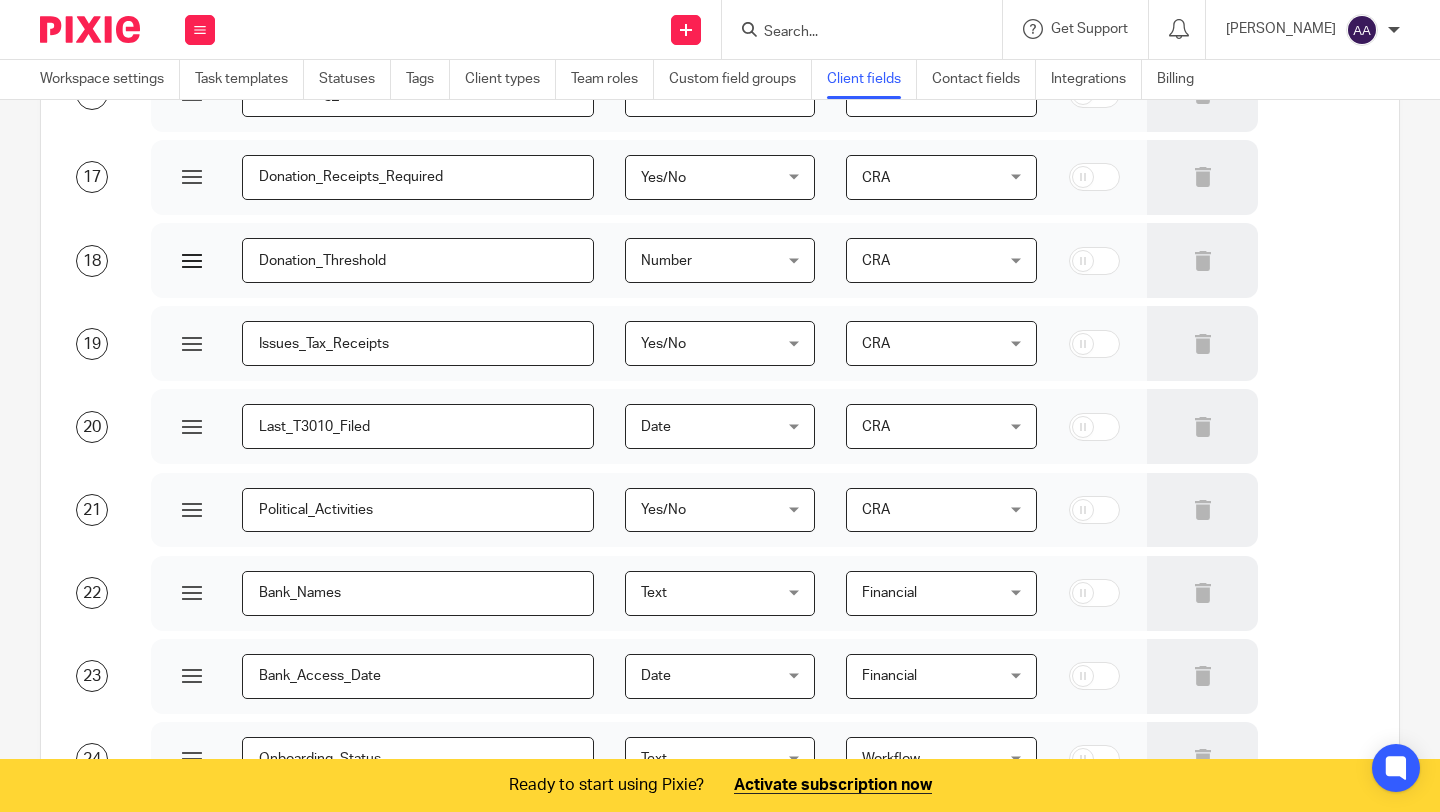 scroll, scrollTop: 1492, scrollLeft: 0, axis: vertical 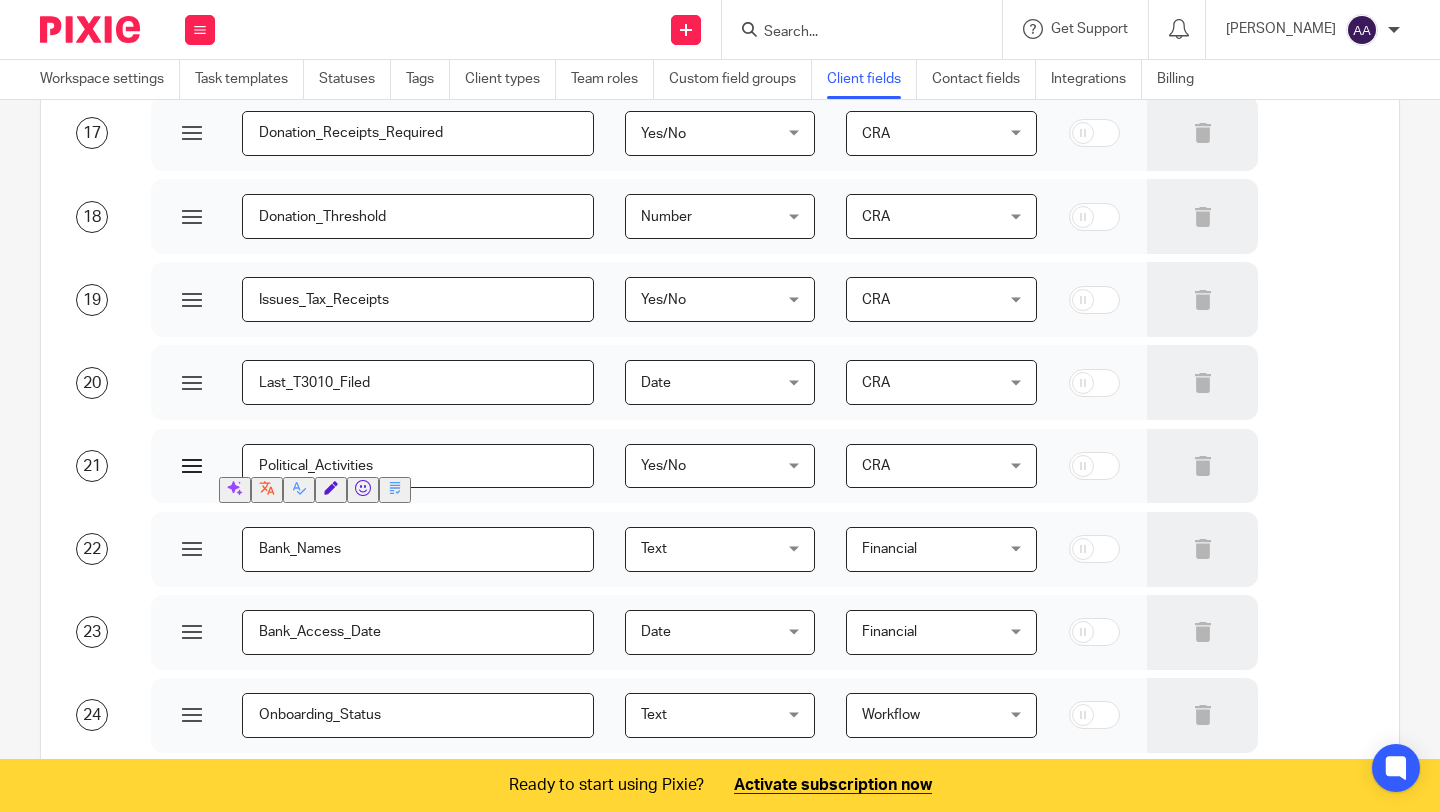 drag, startPoint x: 427, startPoint y: 471, endPoint x: 237, endPoint y: 462, distance: 190.21304 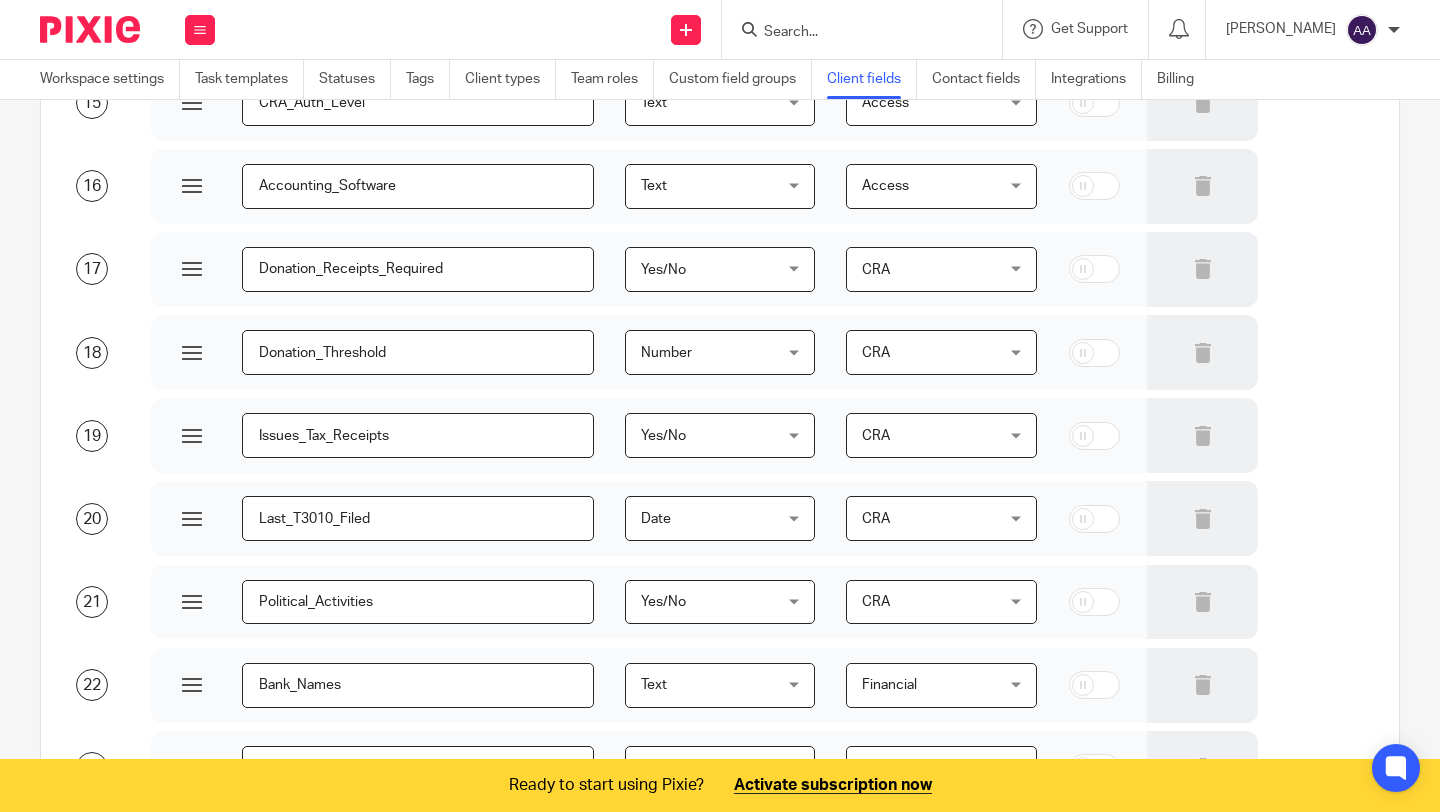 scroll, scrollTop: 1189, scrollLeft: 0, axis: vertical 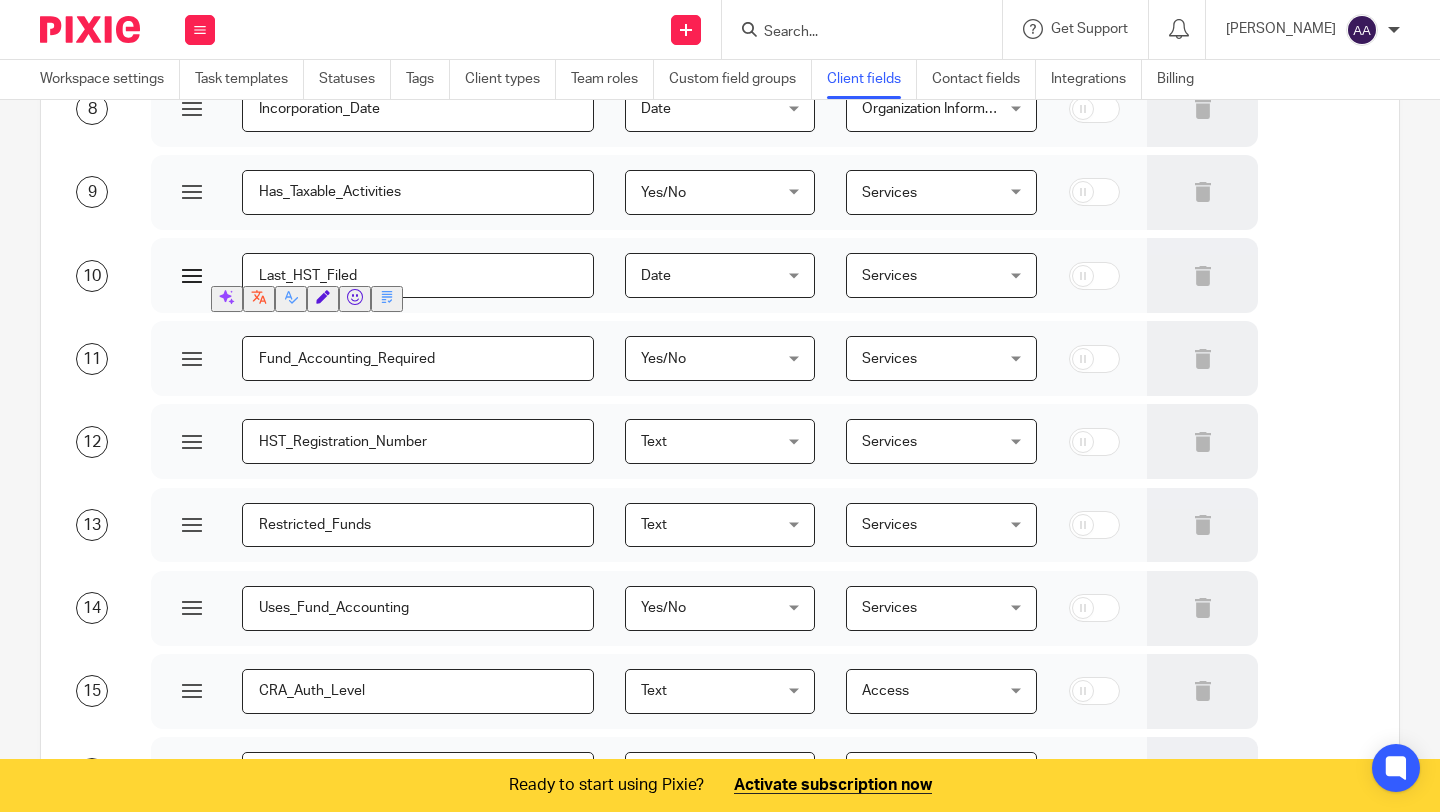 drag, startPoint x: 427, startPoint y: 283, endPoint x: 235, endPoint y: 276, distance: 192.12756 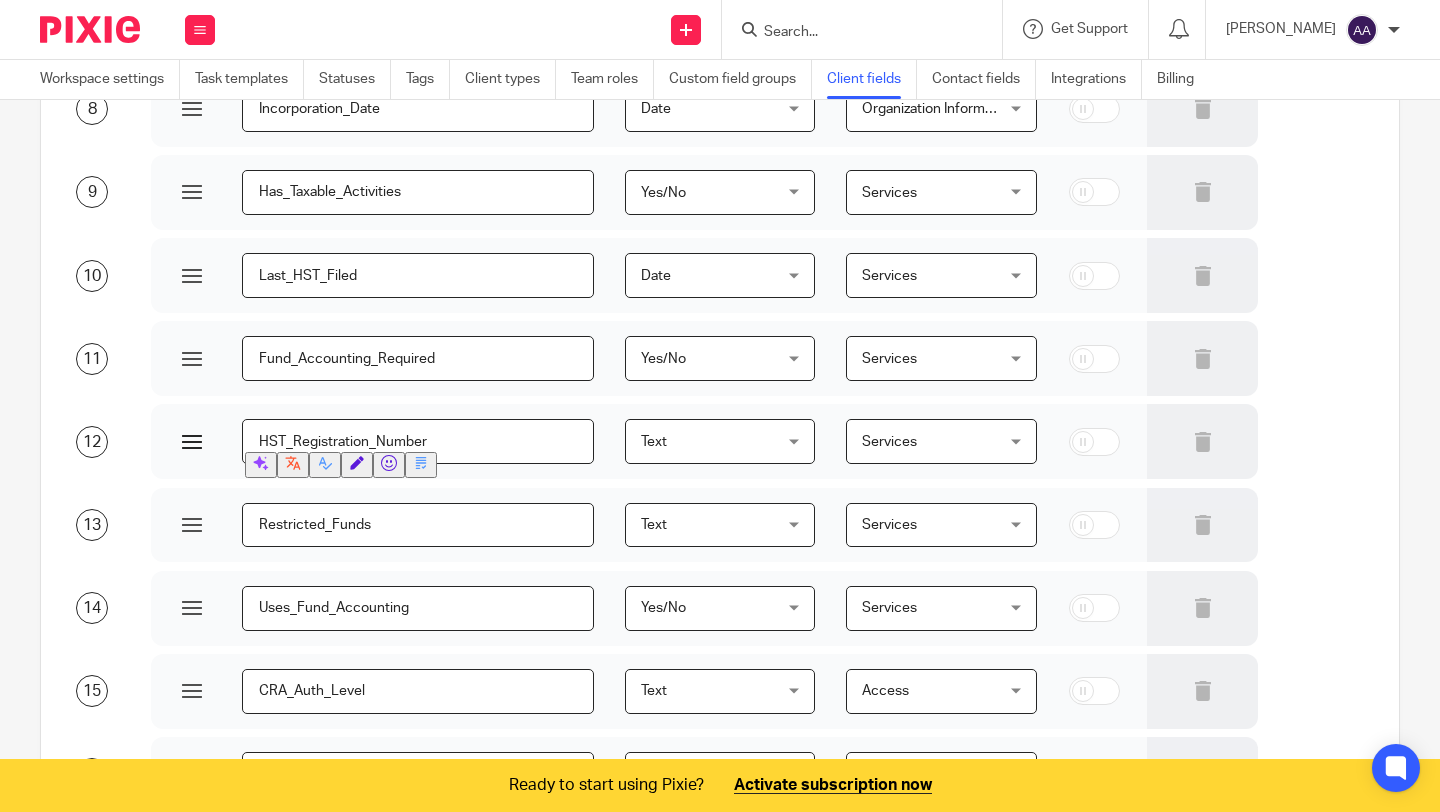 drag, startPoint x: 442, startPoint y: 449, endPoint x: 221, endPoint y: 435, distance: 221.443 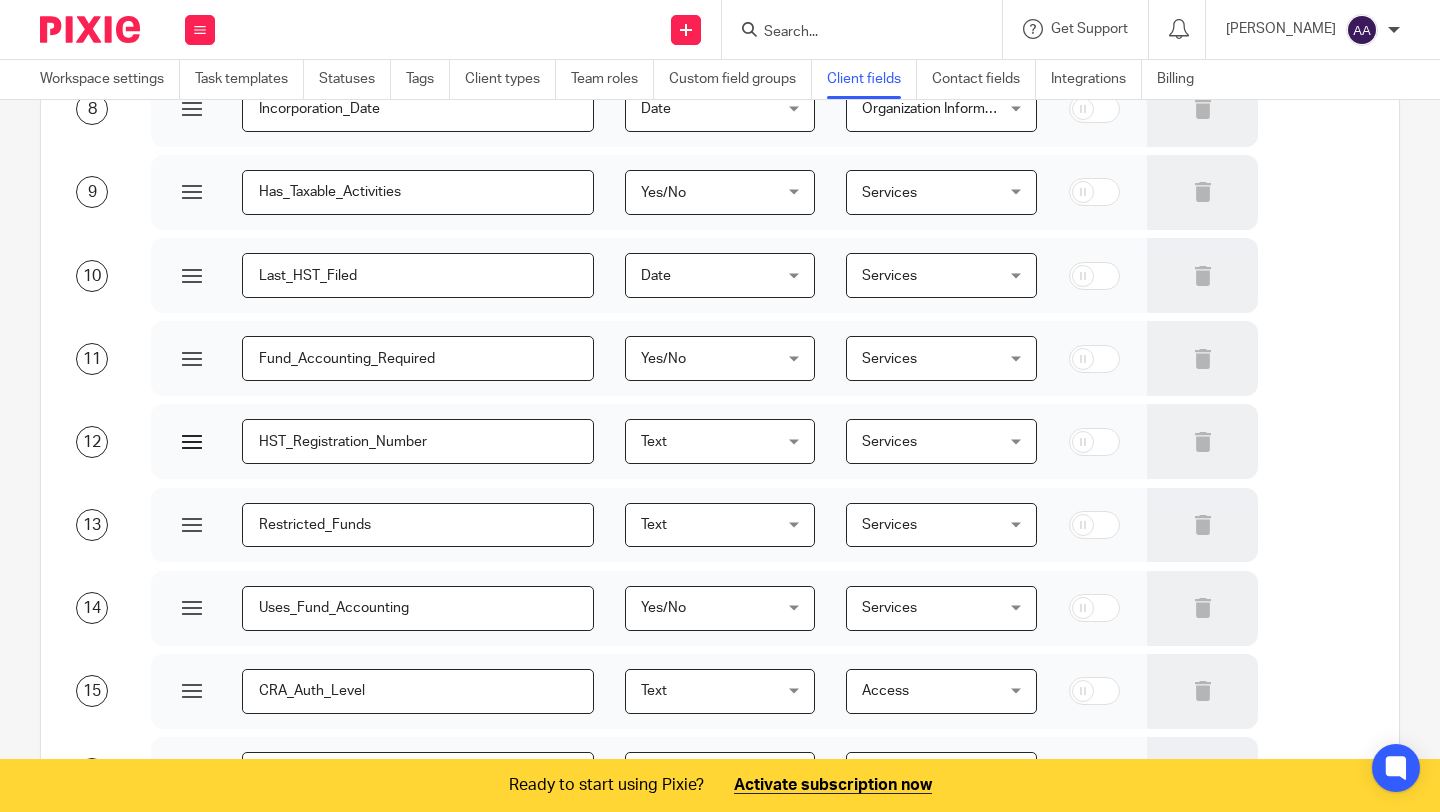 click on "HST_Registration_Number" at bounding box center (418, 441) 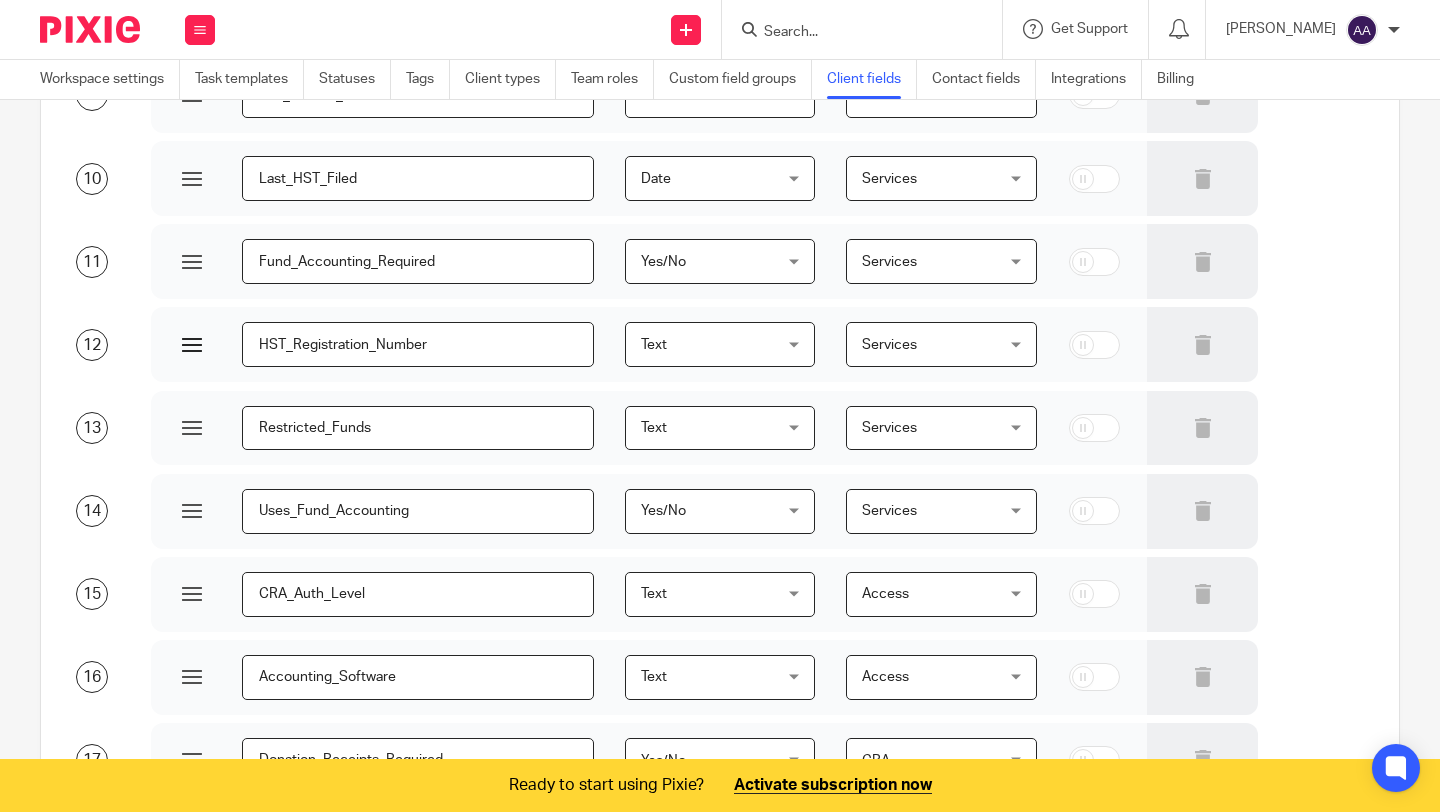 scroll, scrollTop: 879, scrollLeft: 0, axis: vertical 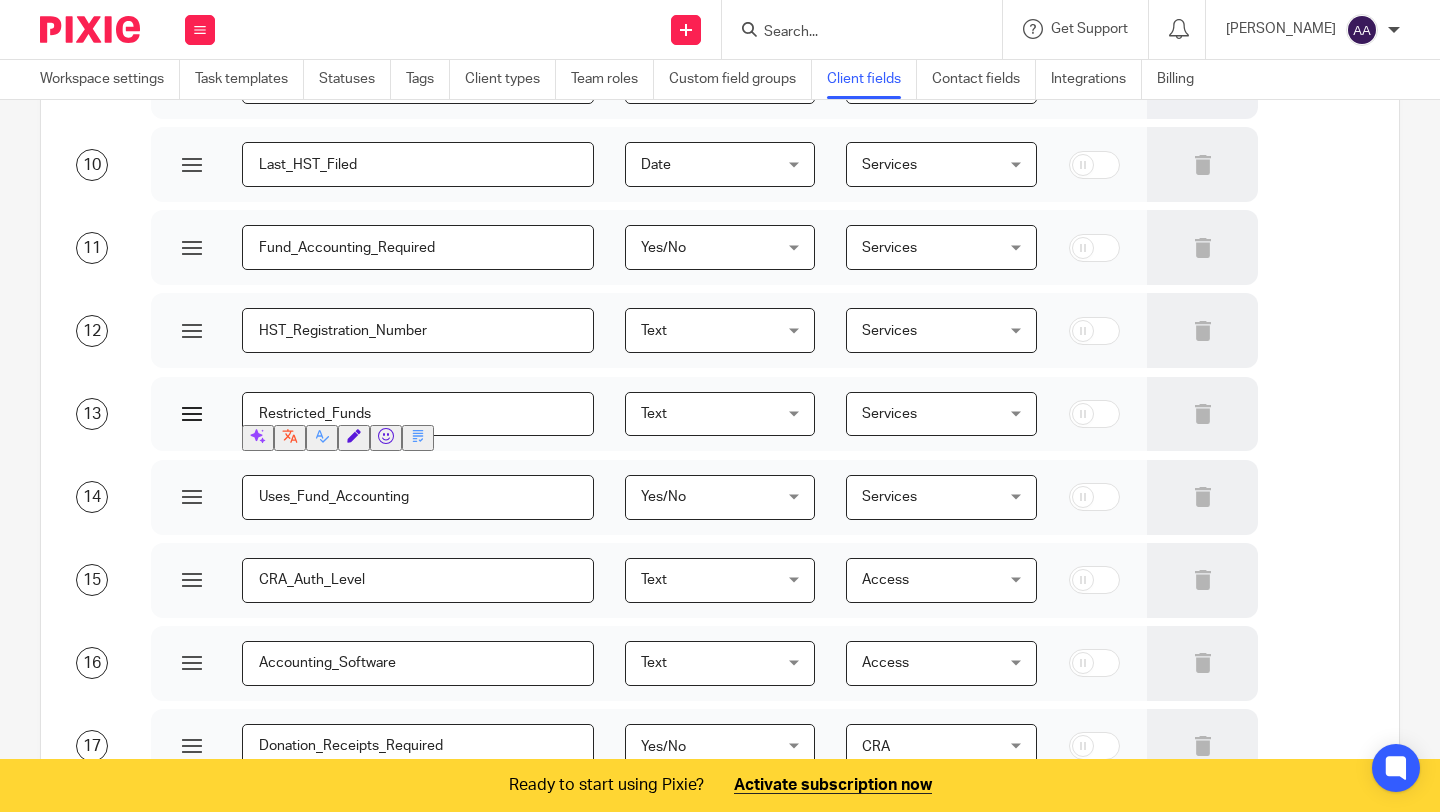 drag, startPoint x: 417, startPoint y: 414, endPoint x: 238, endPoint y: 413, distance: 179.00279 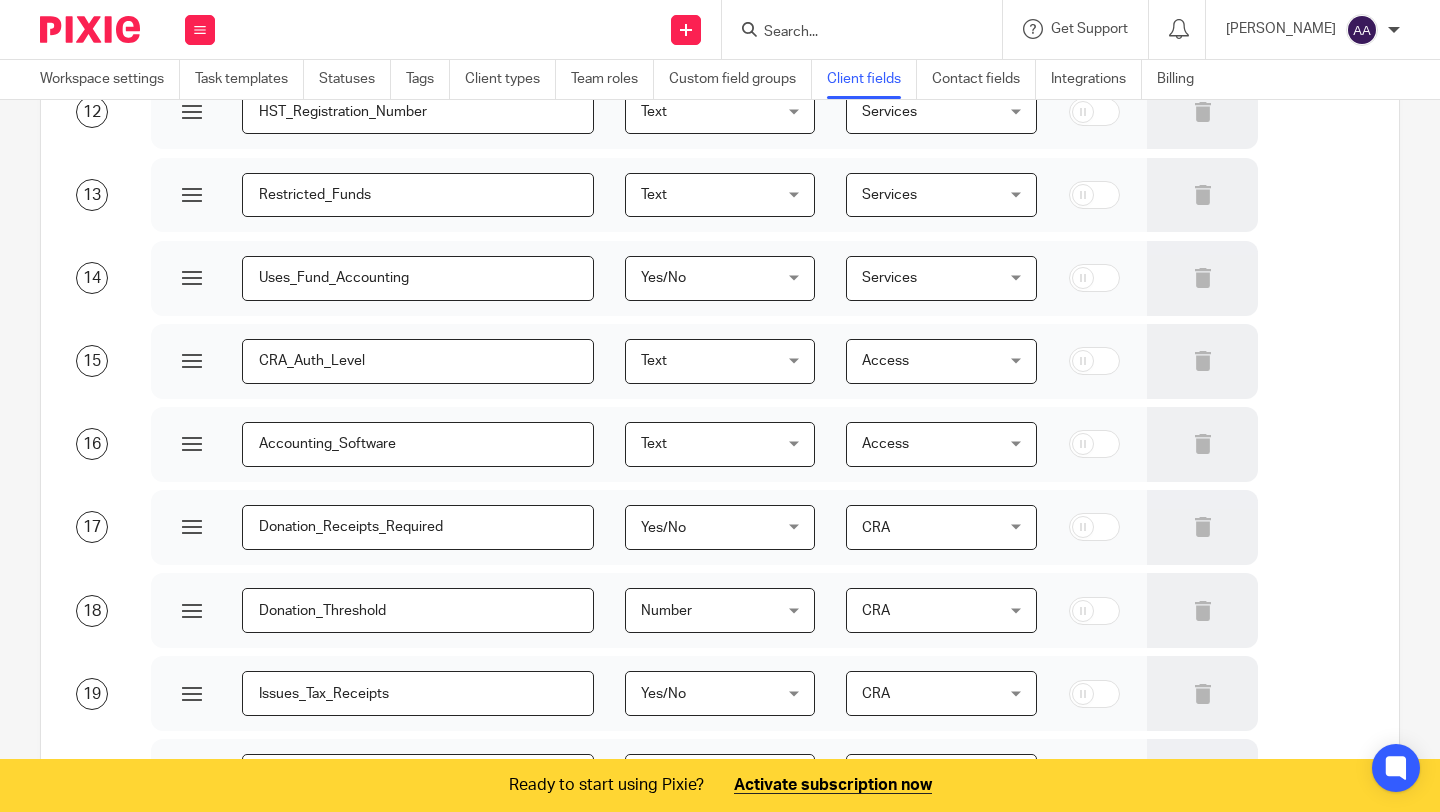 scroll, scrollTop: 1100, scrollLeft: 0, axis: vertical 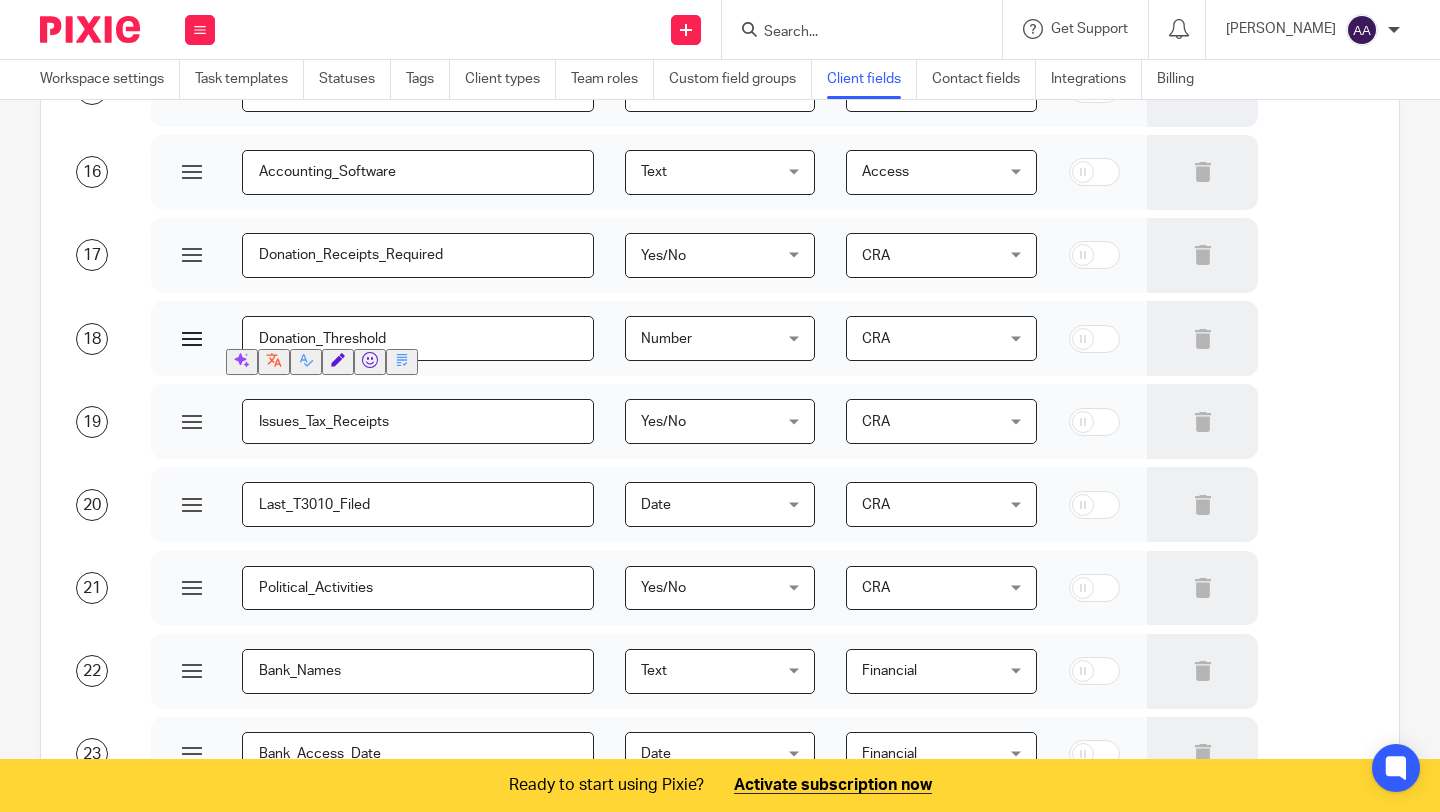 drag, startPoint x: 409, startPoint y: 340, endPoint x: 250, endPoint y: 341, distance: 159.00314 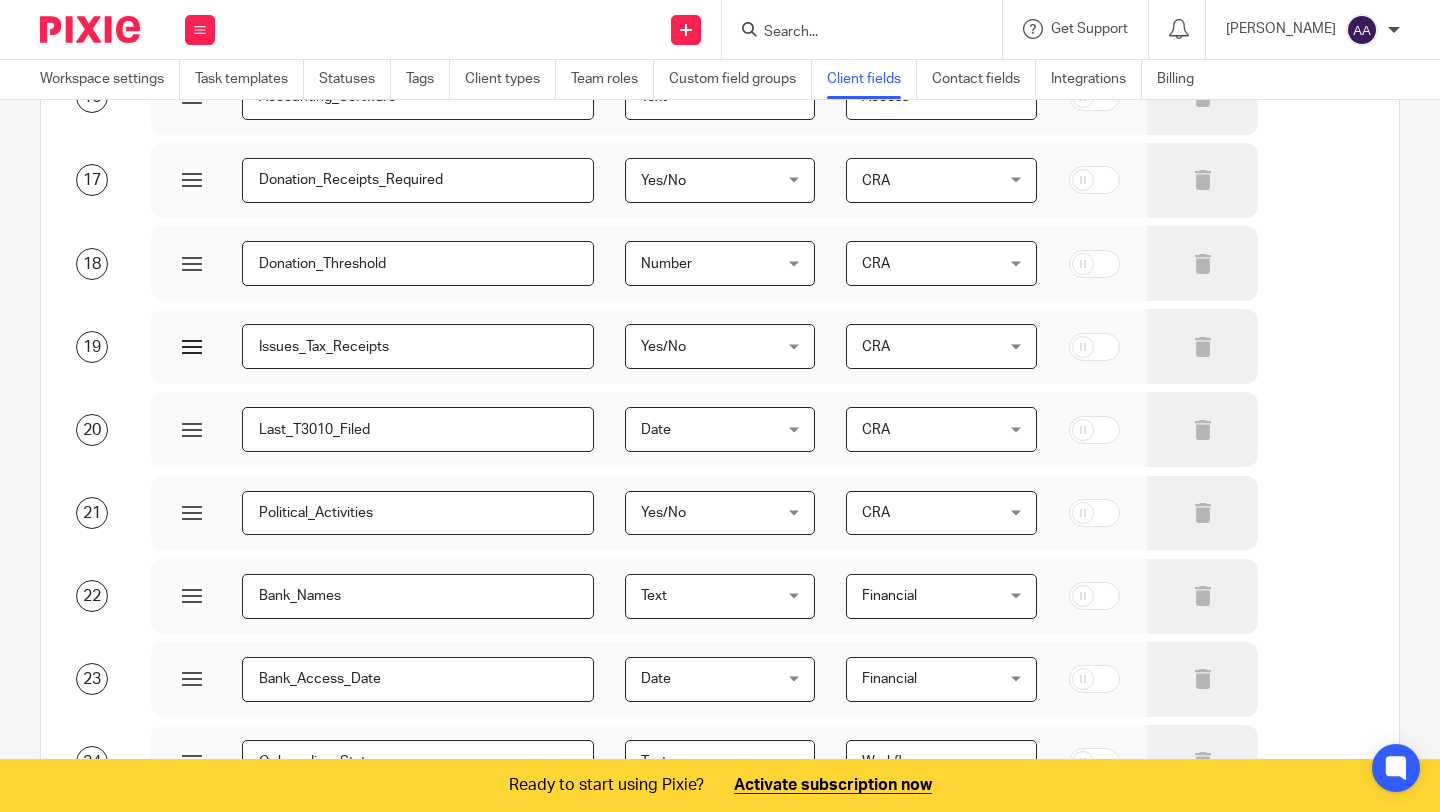 scroll, scrollTop: 1446, scrollLeft: 0, axis: vertical 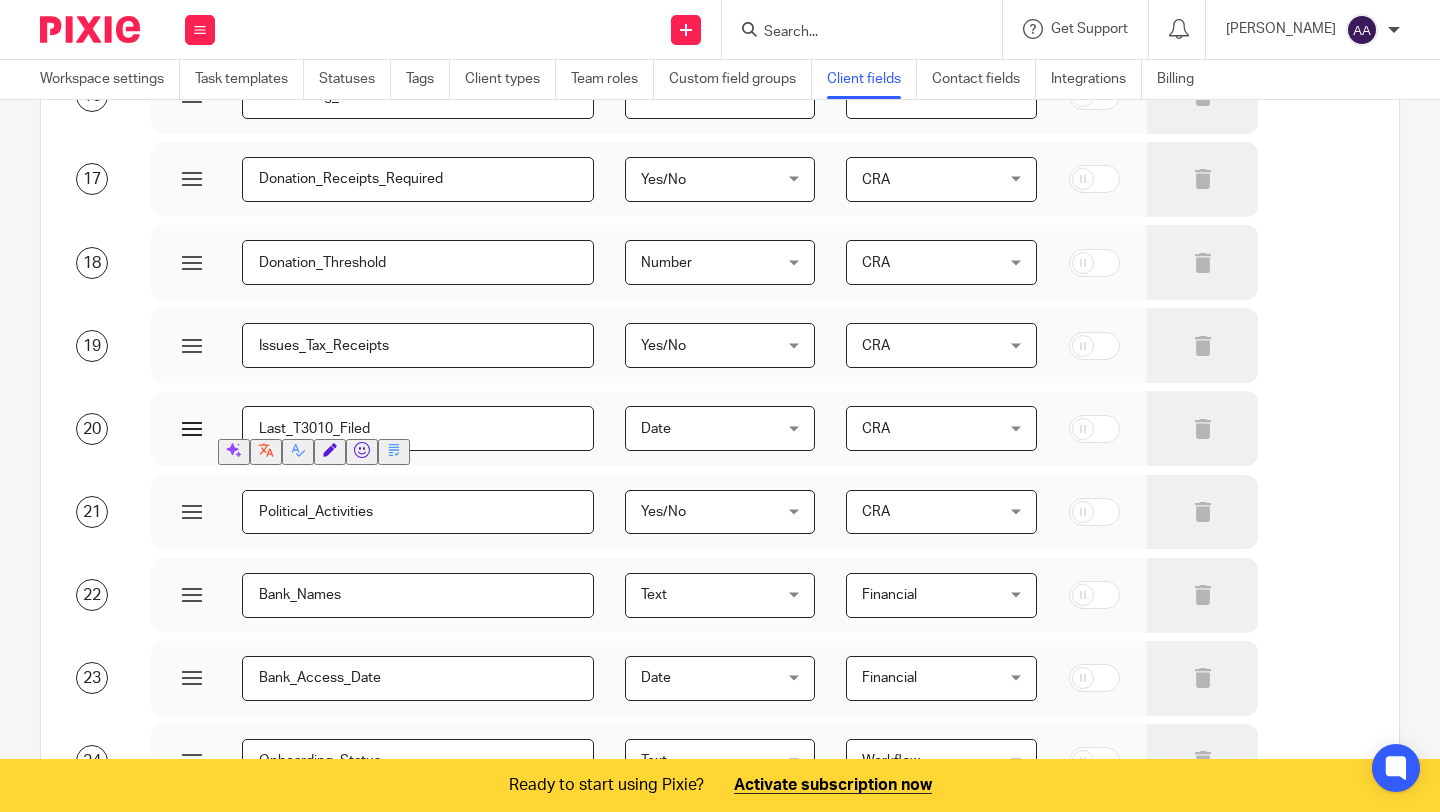 drag, startPoint x: 414, startPoint y: 427, endPoint x: 265, endPoint y: 411, distance: 149.8566 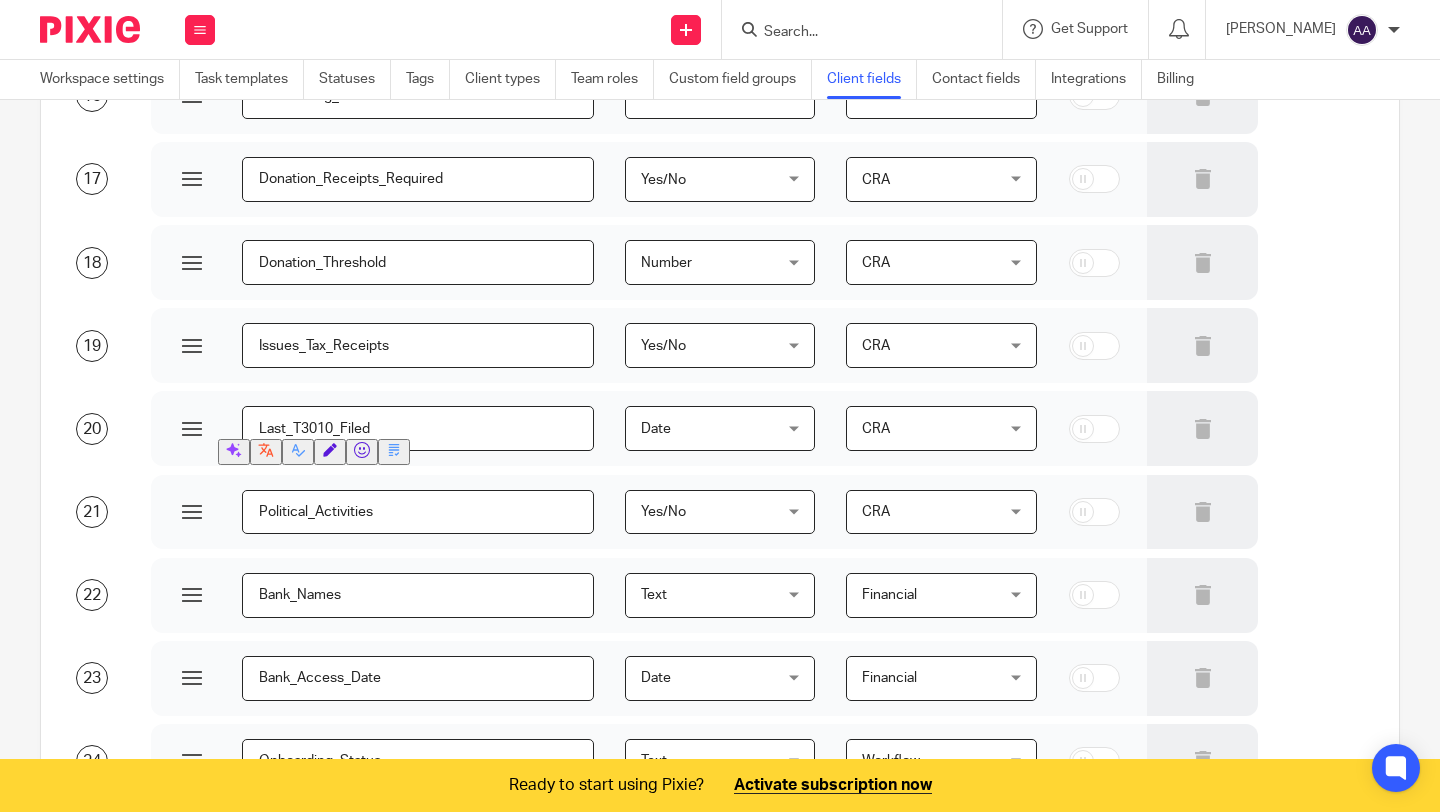 click on "22
Bank_Names
Text
Text
Text
Yes/No
Number
Date
text
Financial
Financial
Default
Organization Information
Access
Services
CRA
Financial
Workflow
10" at bounding box center [704, 593] 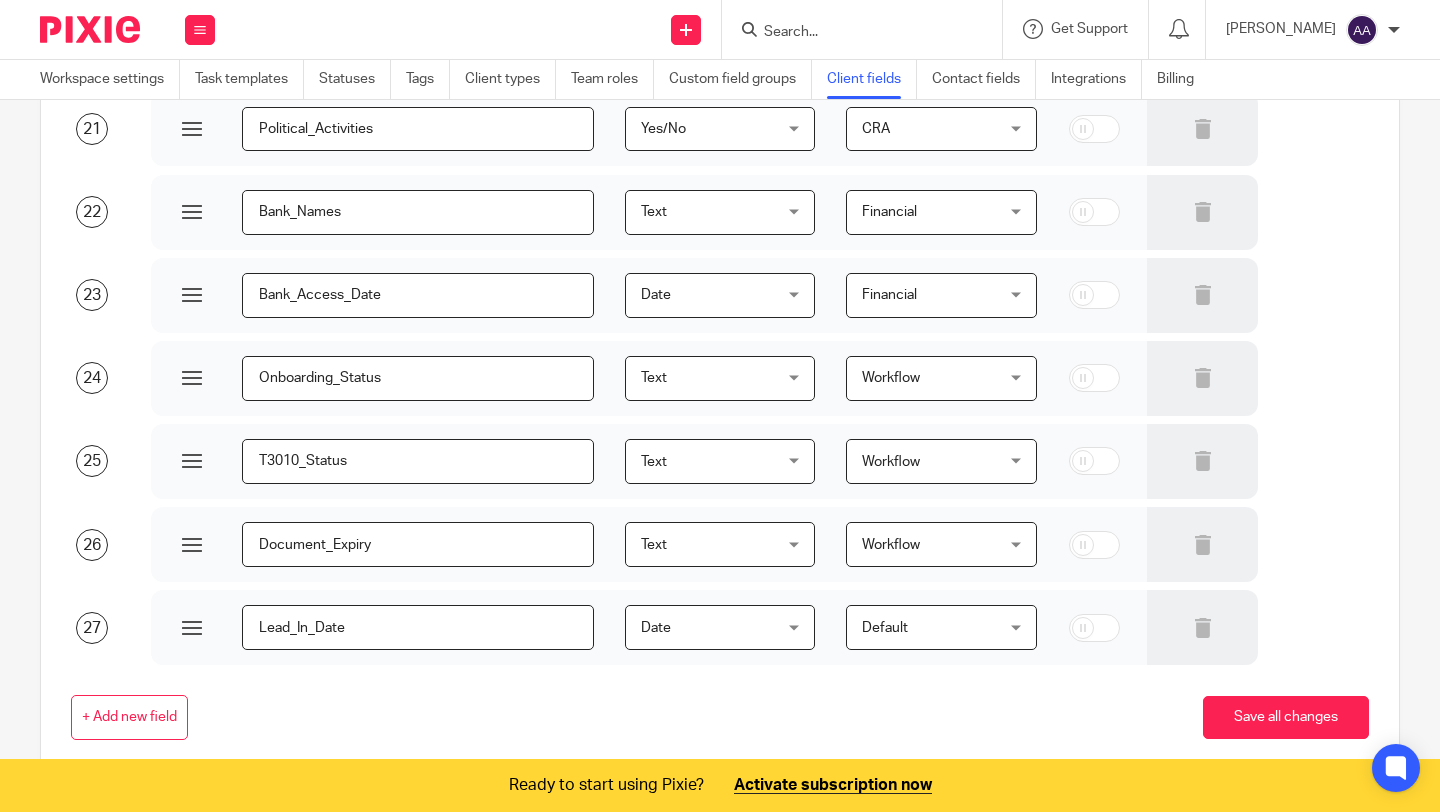 scroll, scrollTop: 1767, scrollLeft: 0, axis: vertical 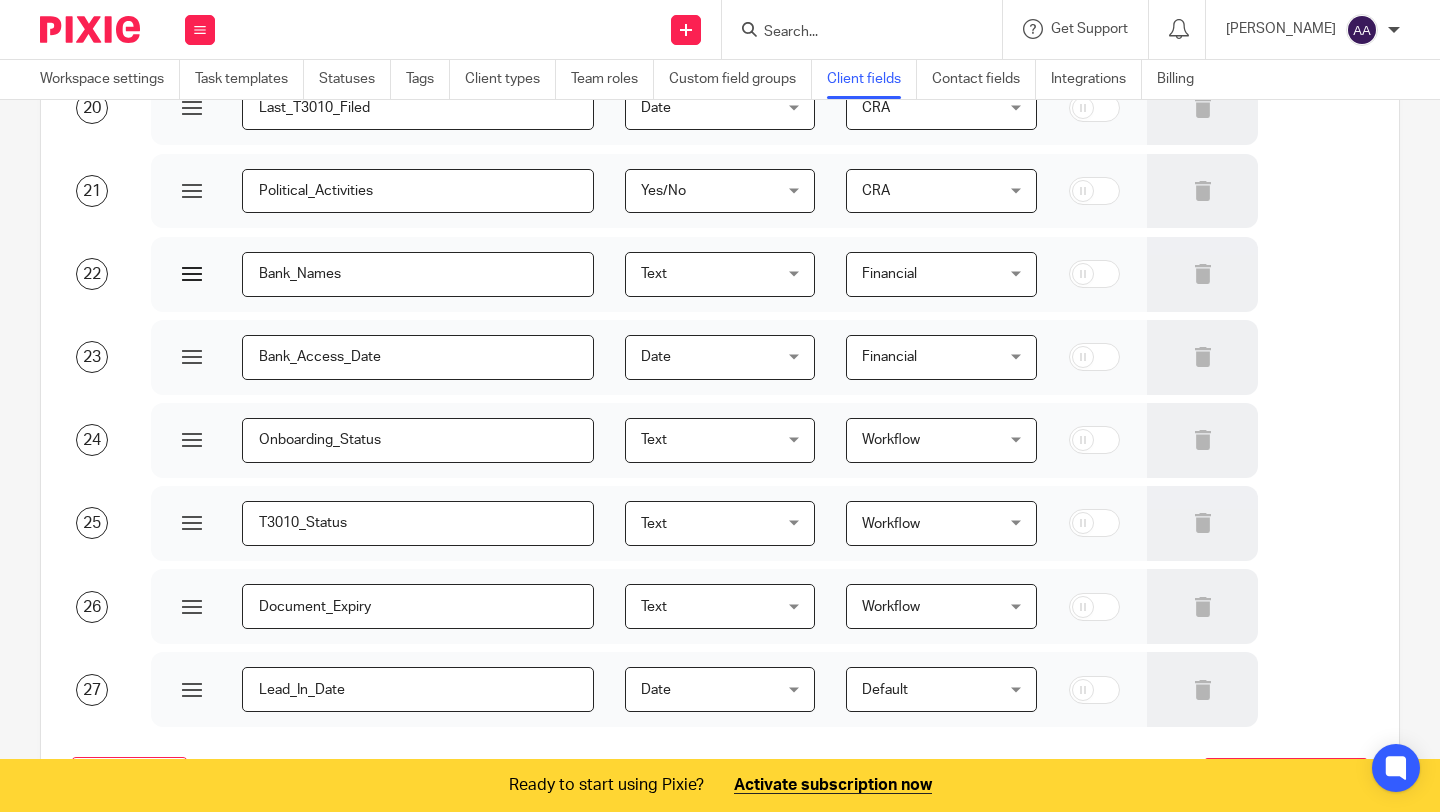 click on "Bank_Names" at bounding box center [418, 274] 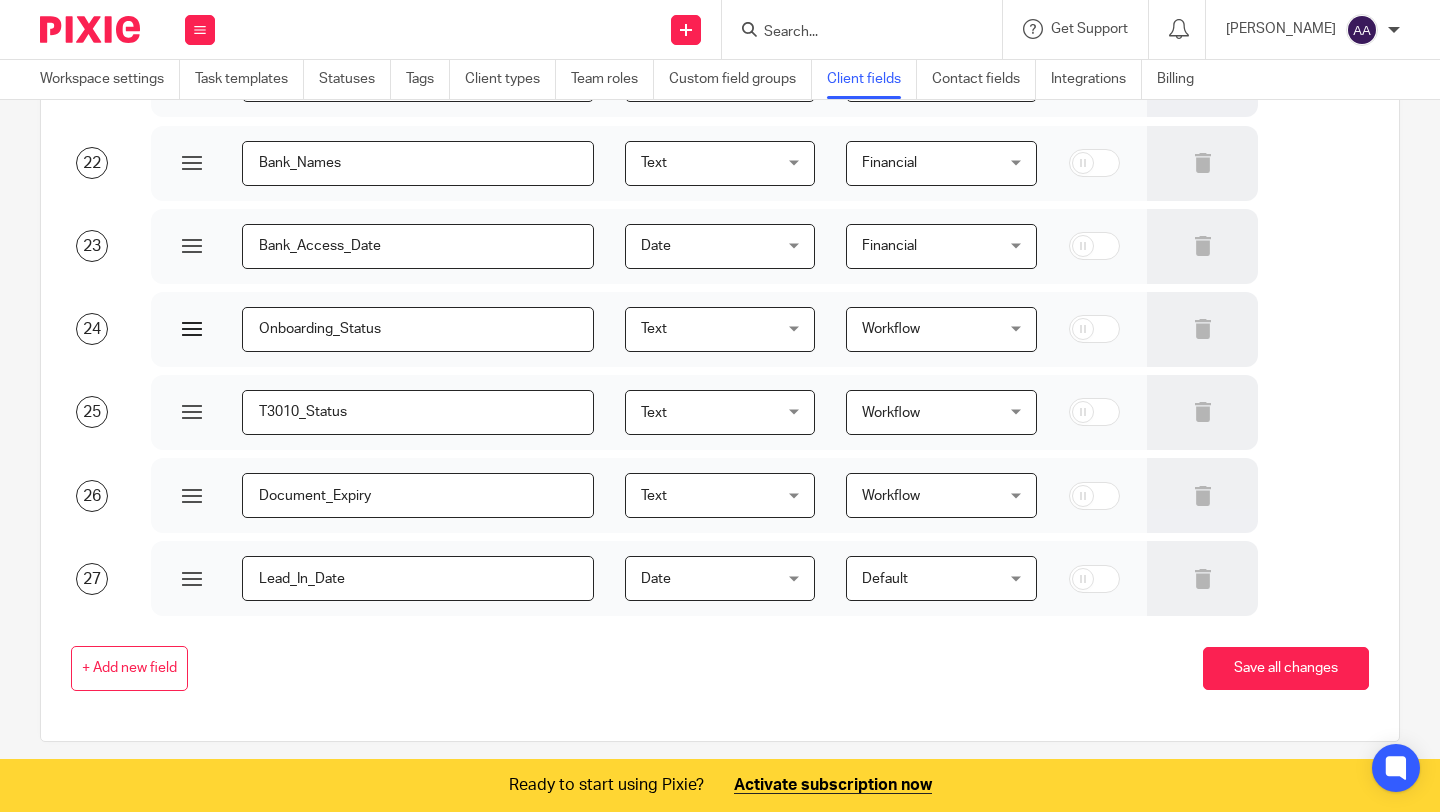 scroll, scrollTop: 1880, scrollLeft: 0, axis: vertical 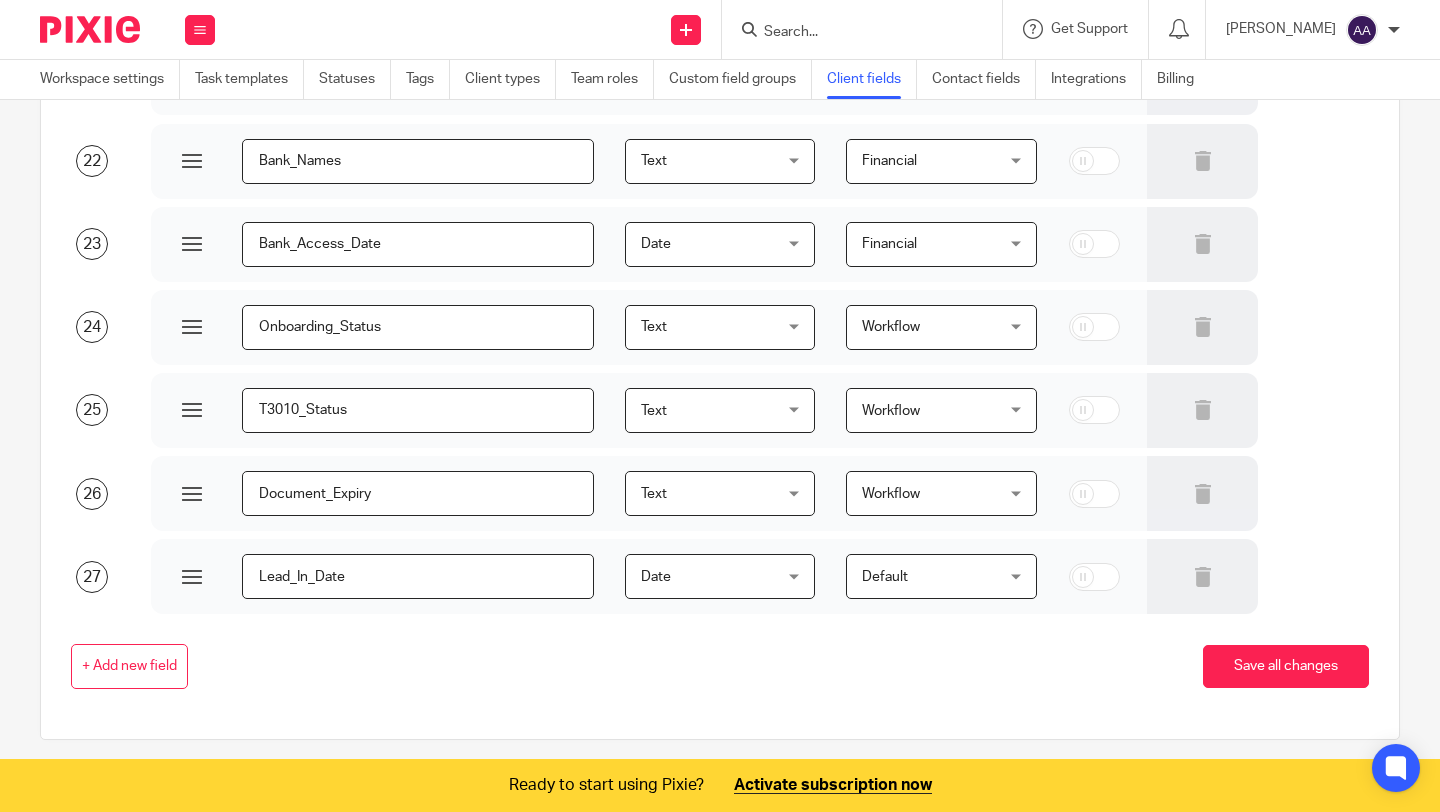 click on "Default" at bounding box center [931, 576] 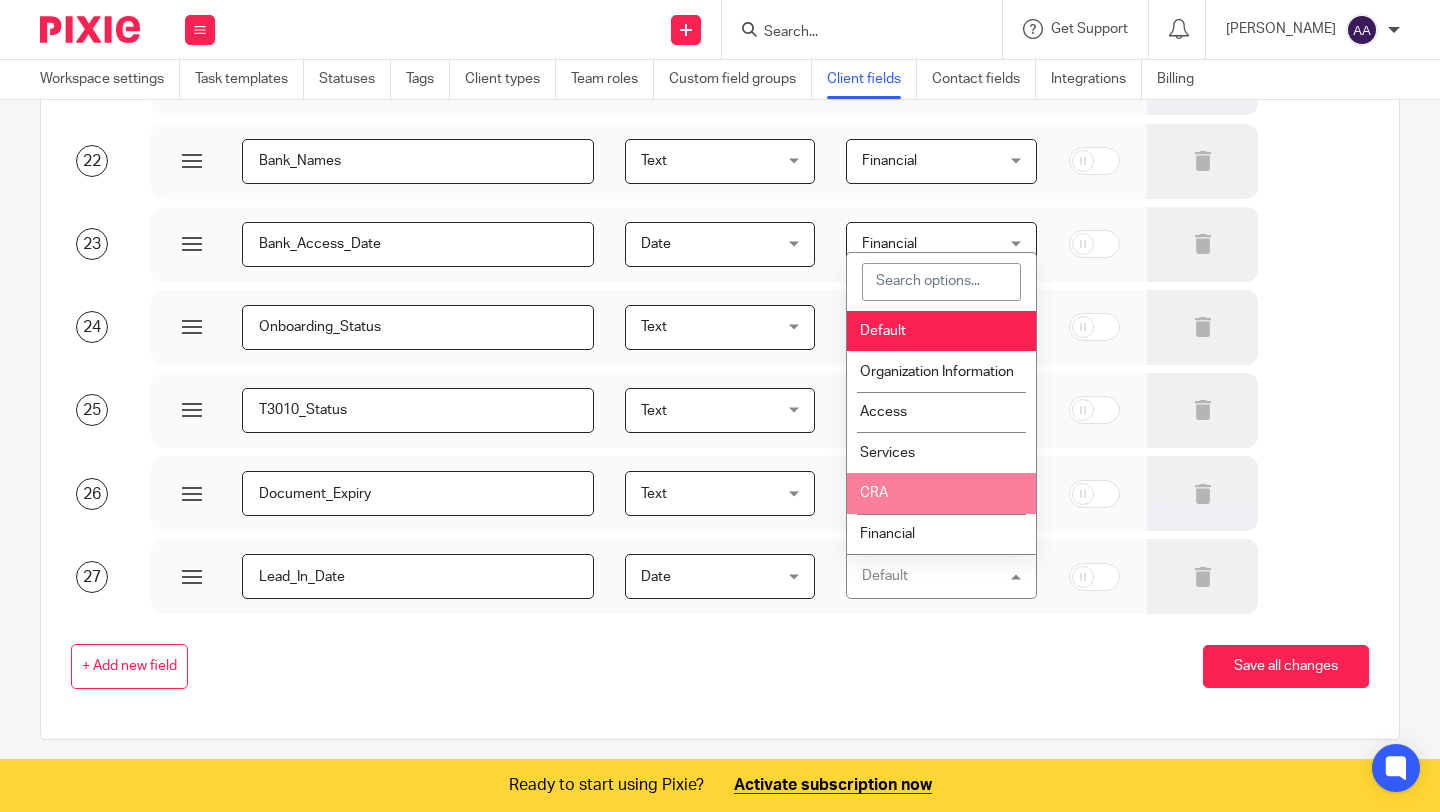 scroll, scrollTop: 47, scrollLeft: 0, axis: vertical 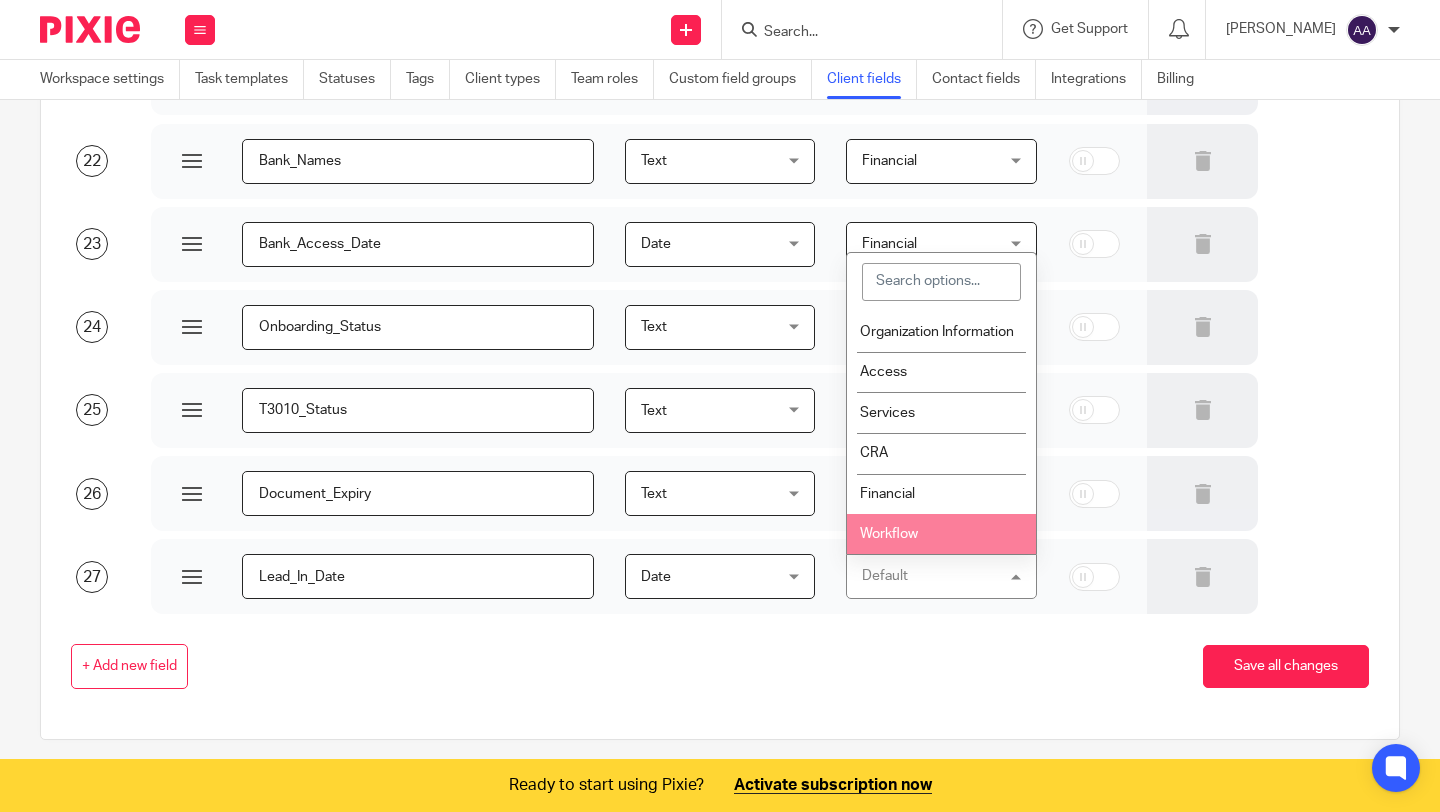 click on "Workflow" at bounding box center [889, 534] 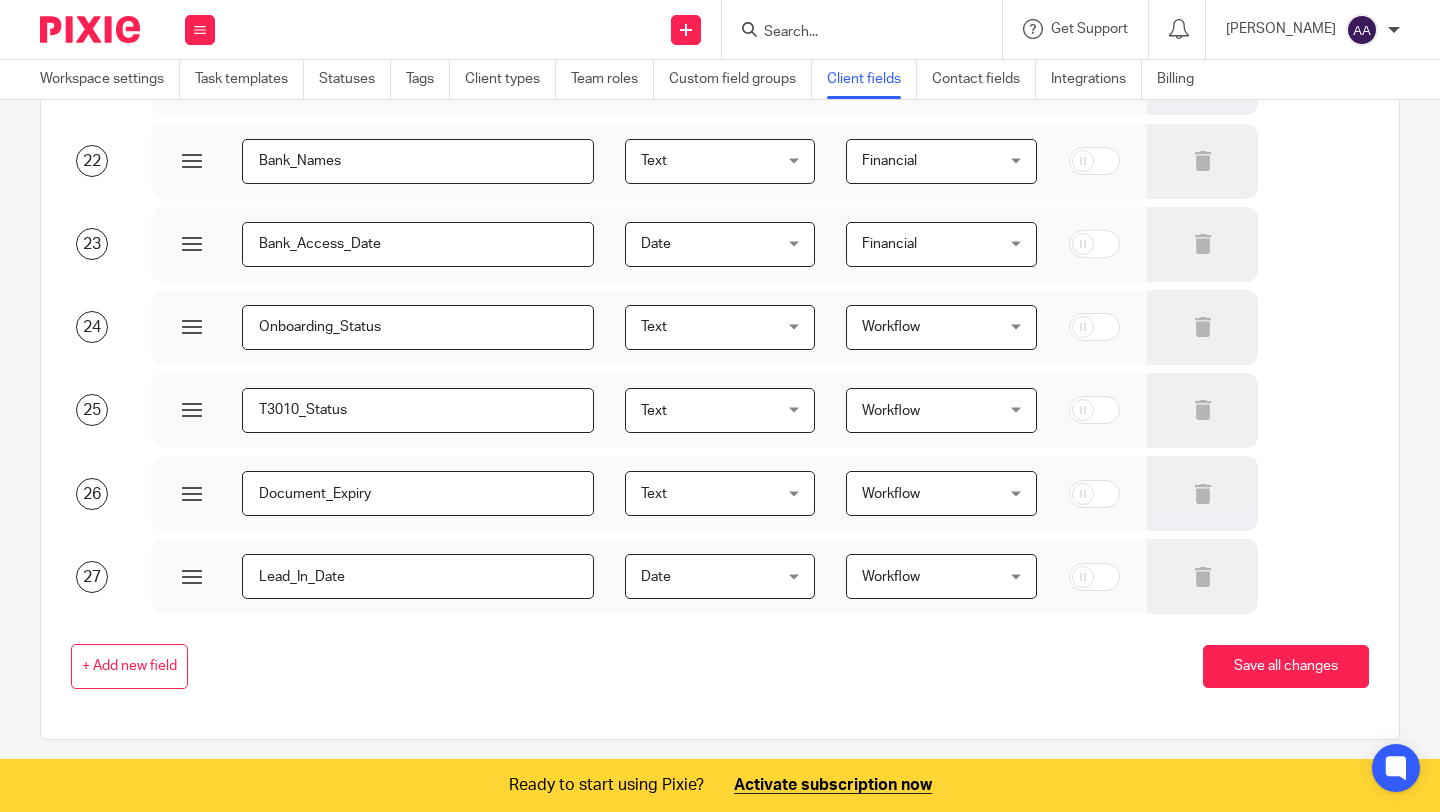 click on "+ Add new field
Save all changes" at bounding box center [704, 666] 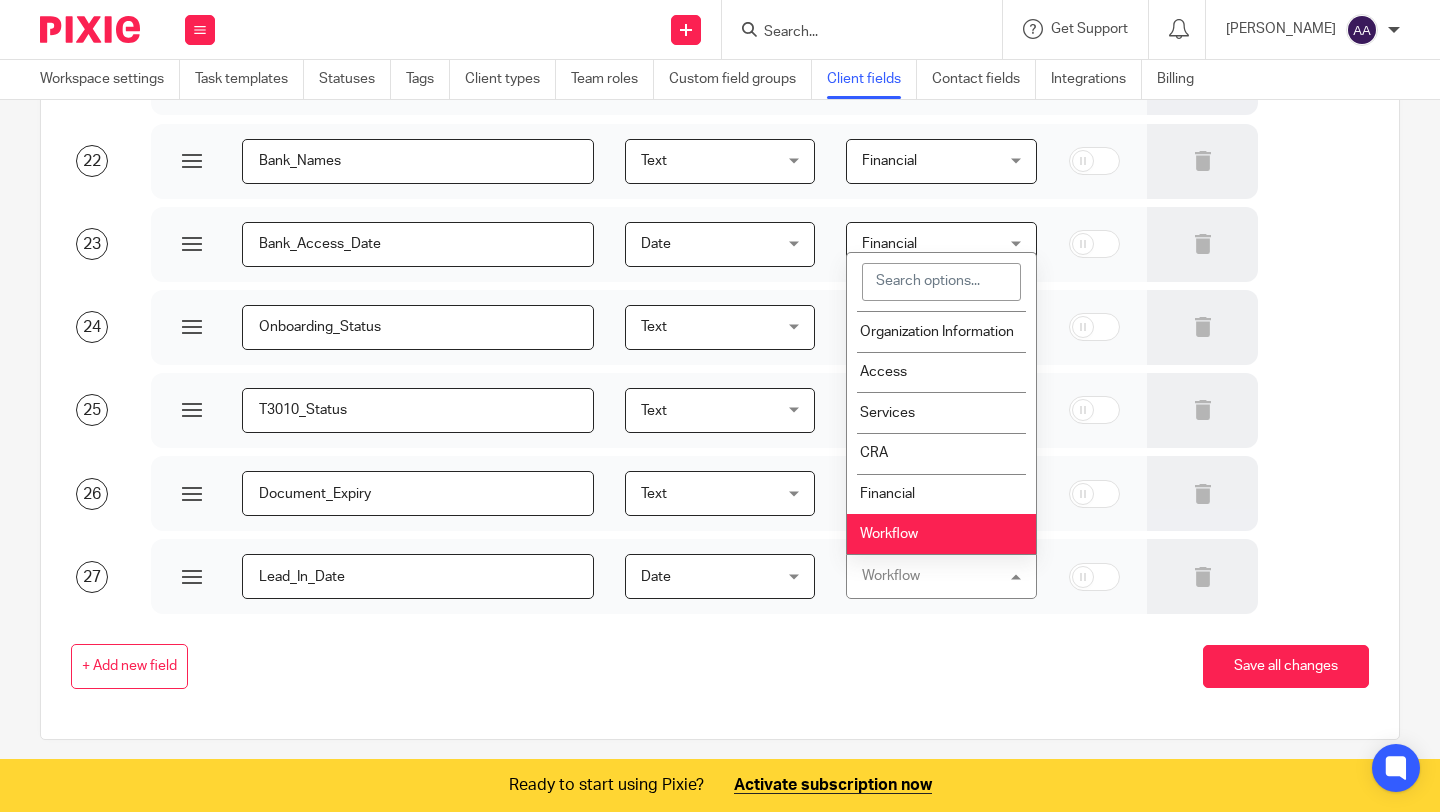 click on "+ Add new field
Save all changes" at bounding box center (704, 666) 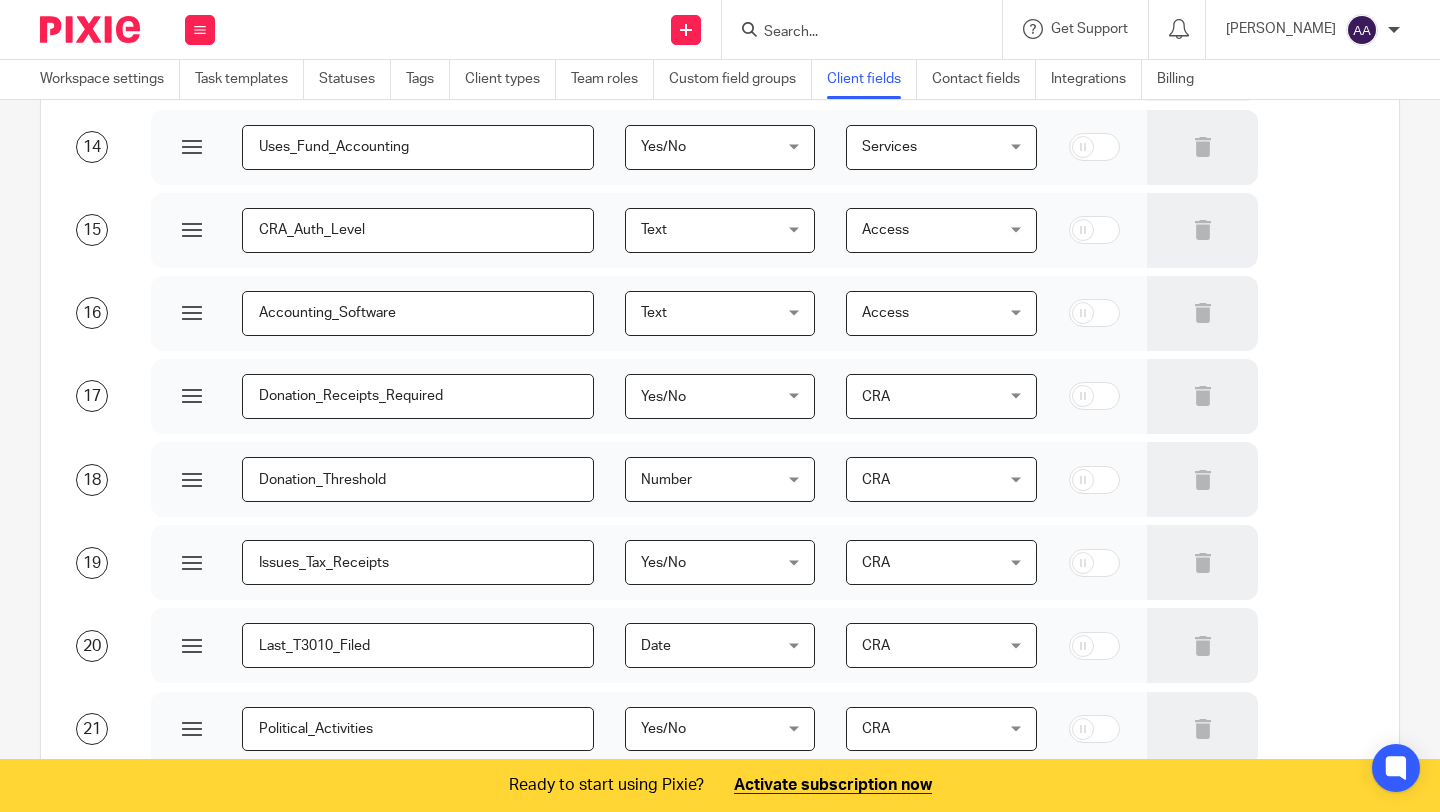 scroll, scrollTop: 1928, scrollLeft: 0, axis: vertical 